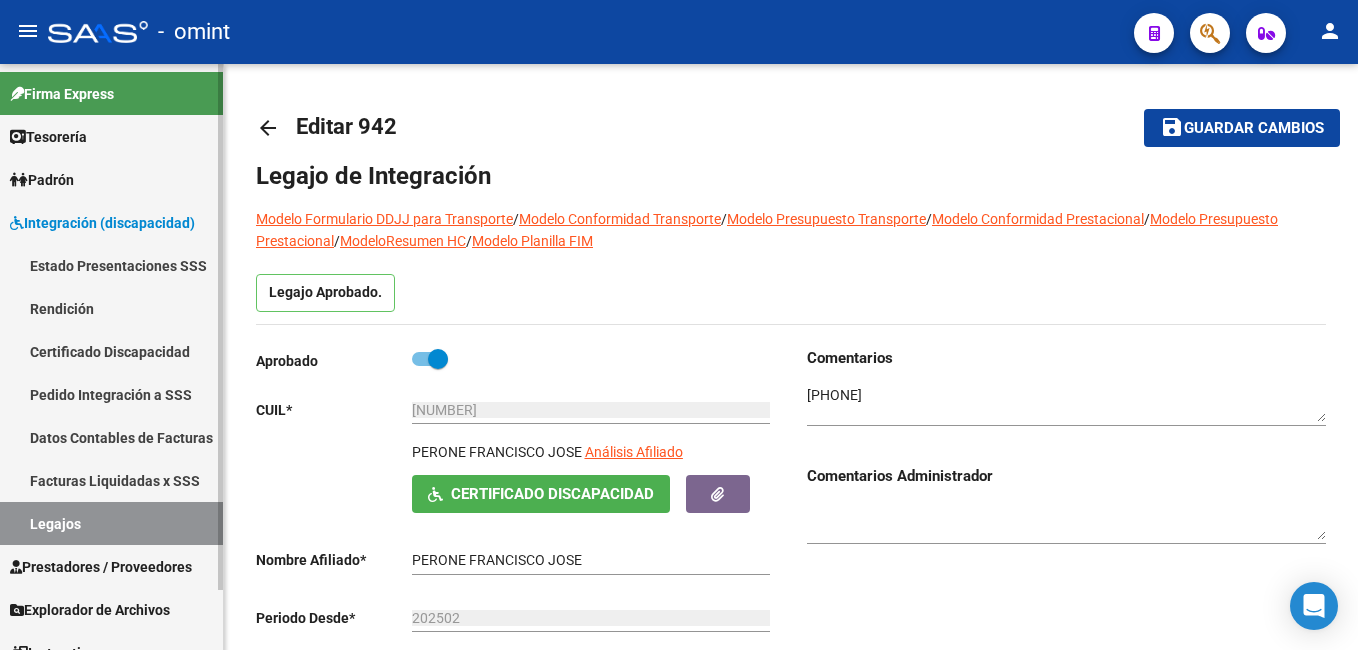 scroll, scrollTop: 0, scrollLeft: 0, axis: both 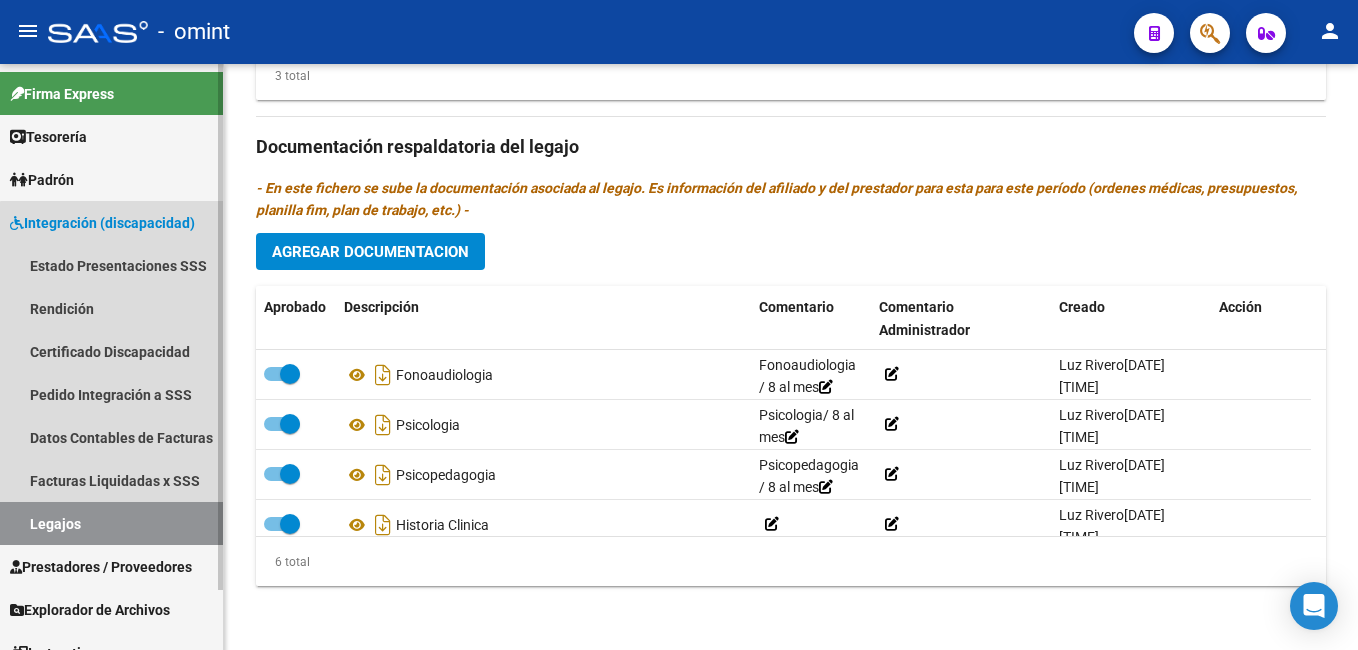 click on "Legajos" at bounding box center (111, 523) 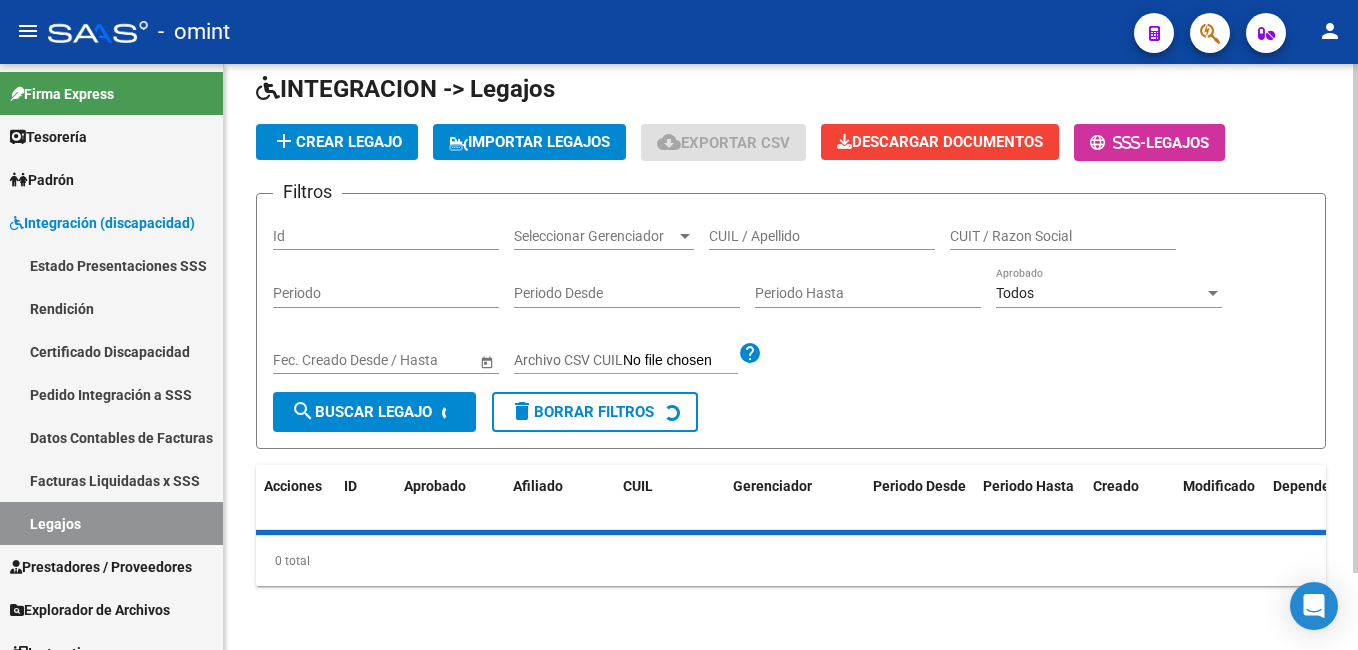 scroll, scrollTop: 0, scrollLeft: 0, axis: both 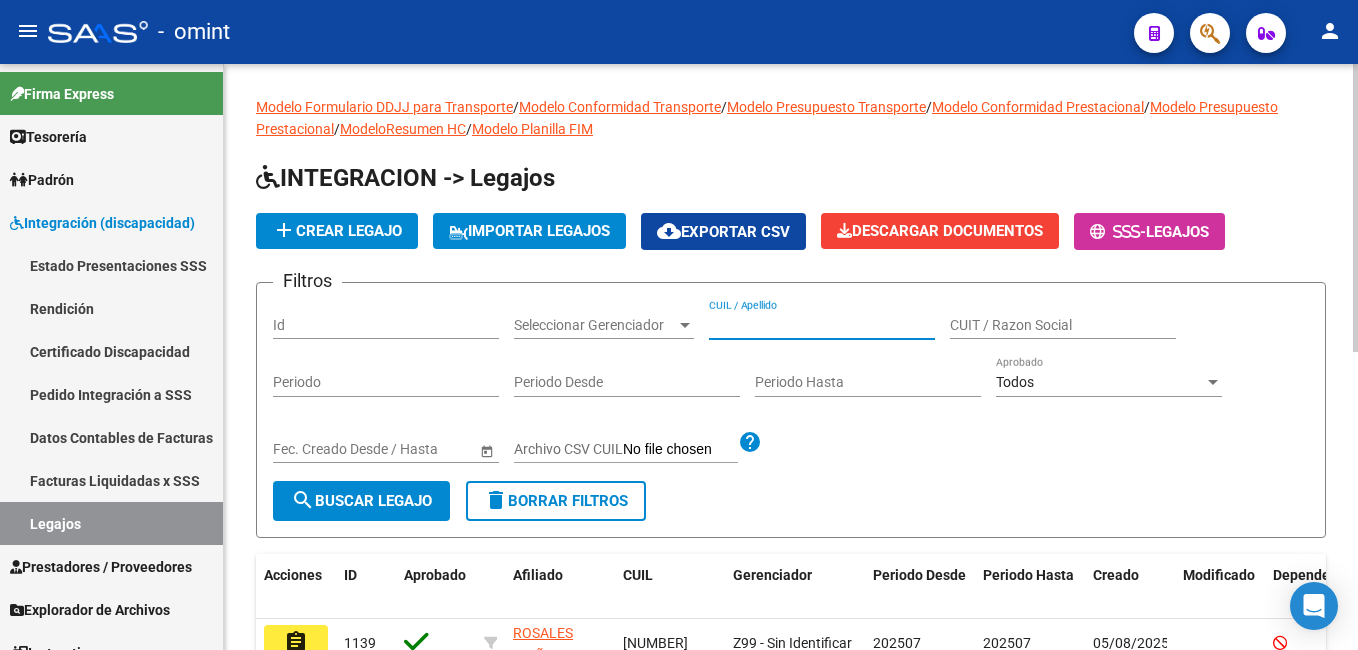 paste on "[NUMBER]" 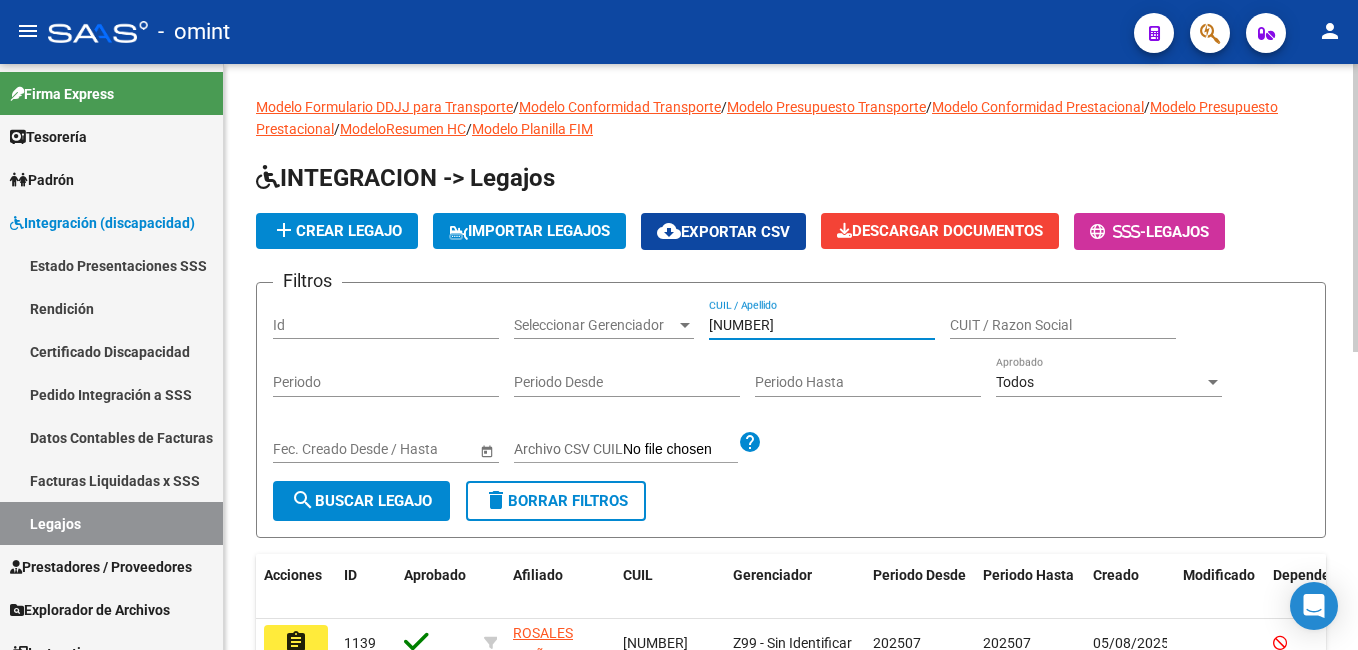 type on "[NUMBER]" 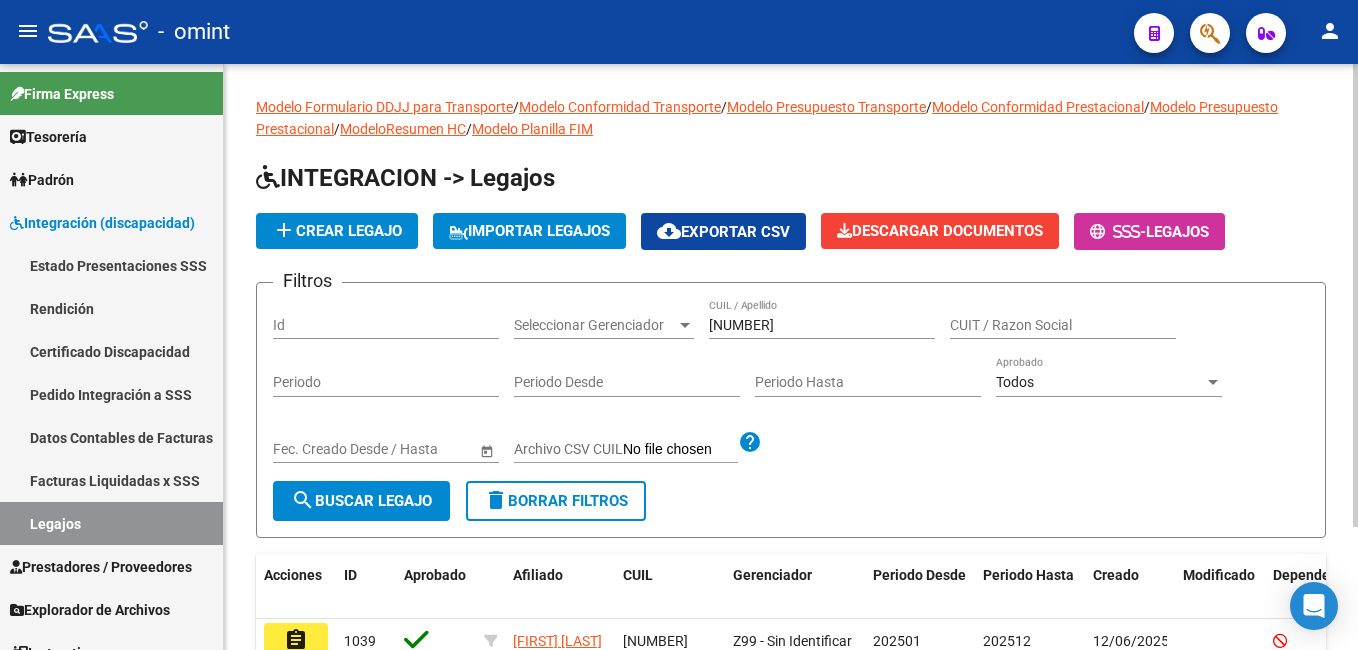 scroll, scrollTop: 100, scrollLeft: 0, axis: vertical 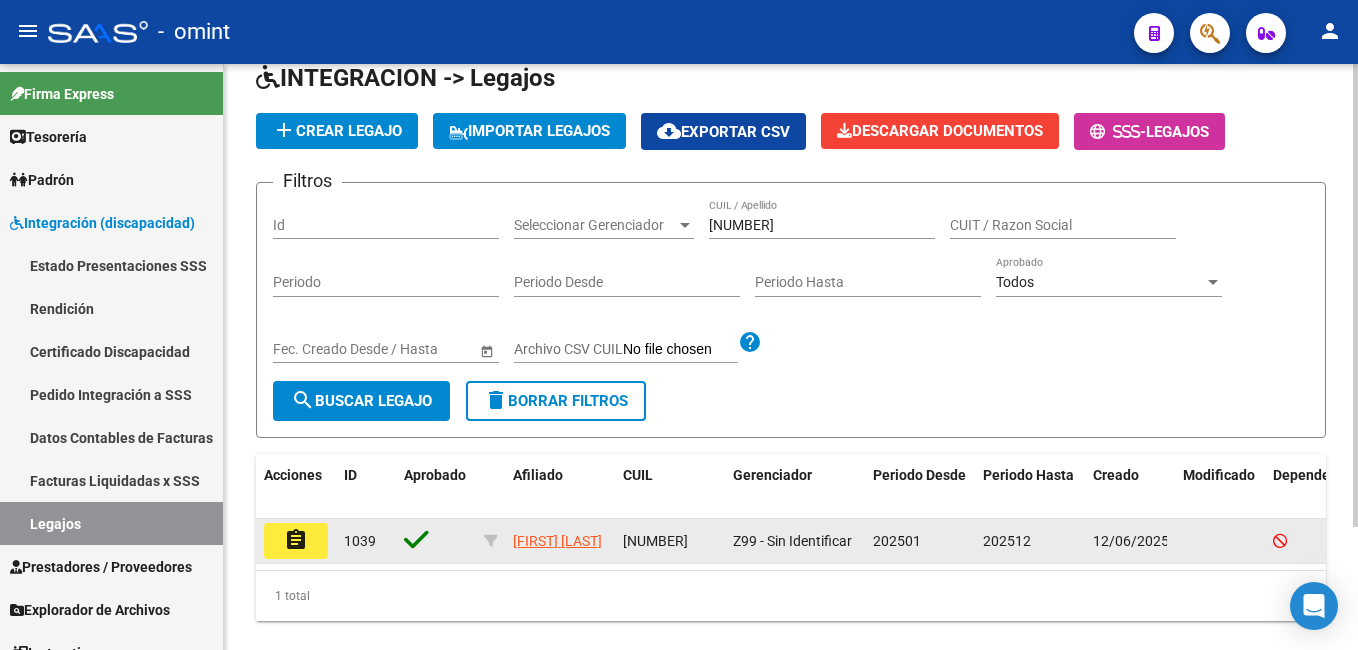 click on "assignment" 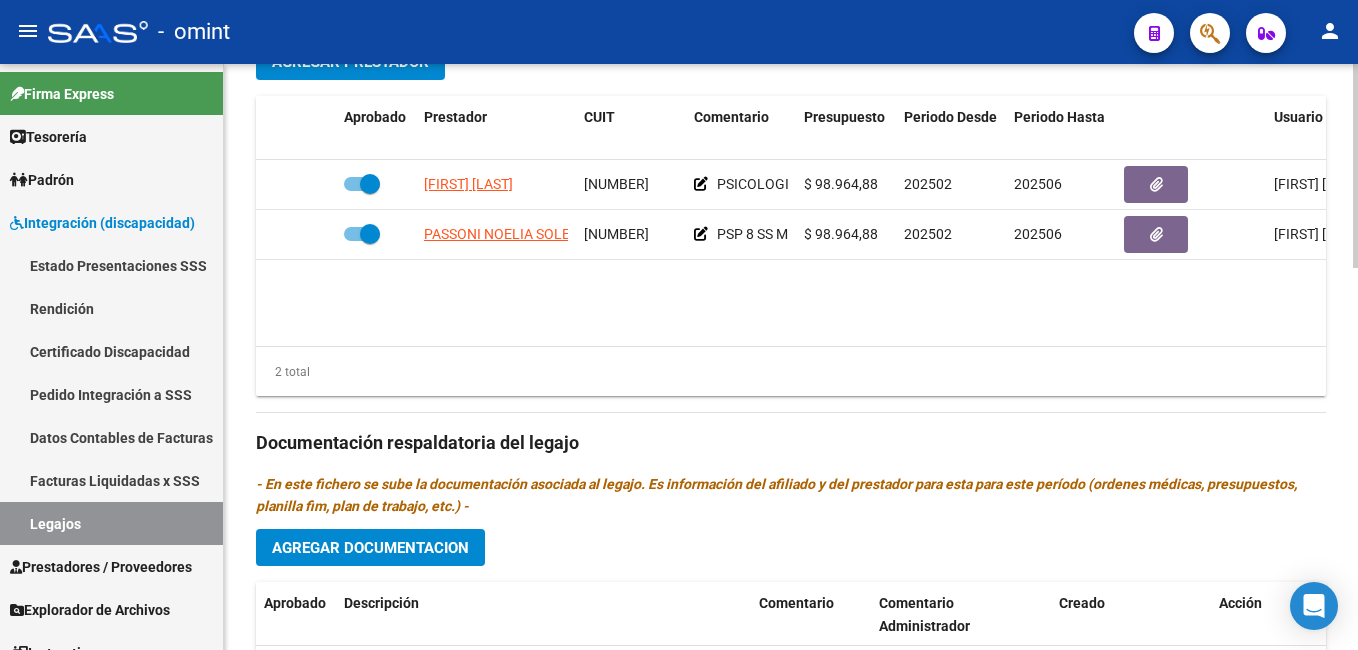 scroll, scrollTop: 1000, scrollLeft: 0, axis: vertical 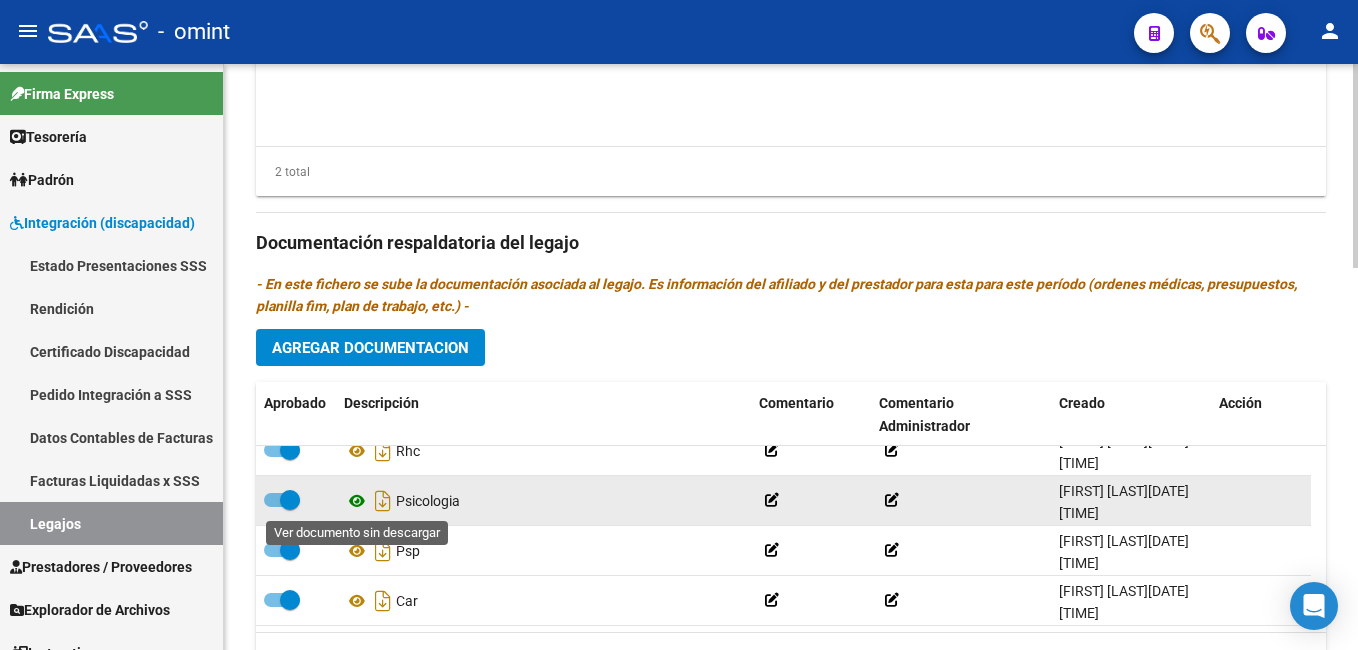 click 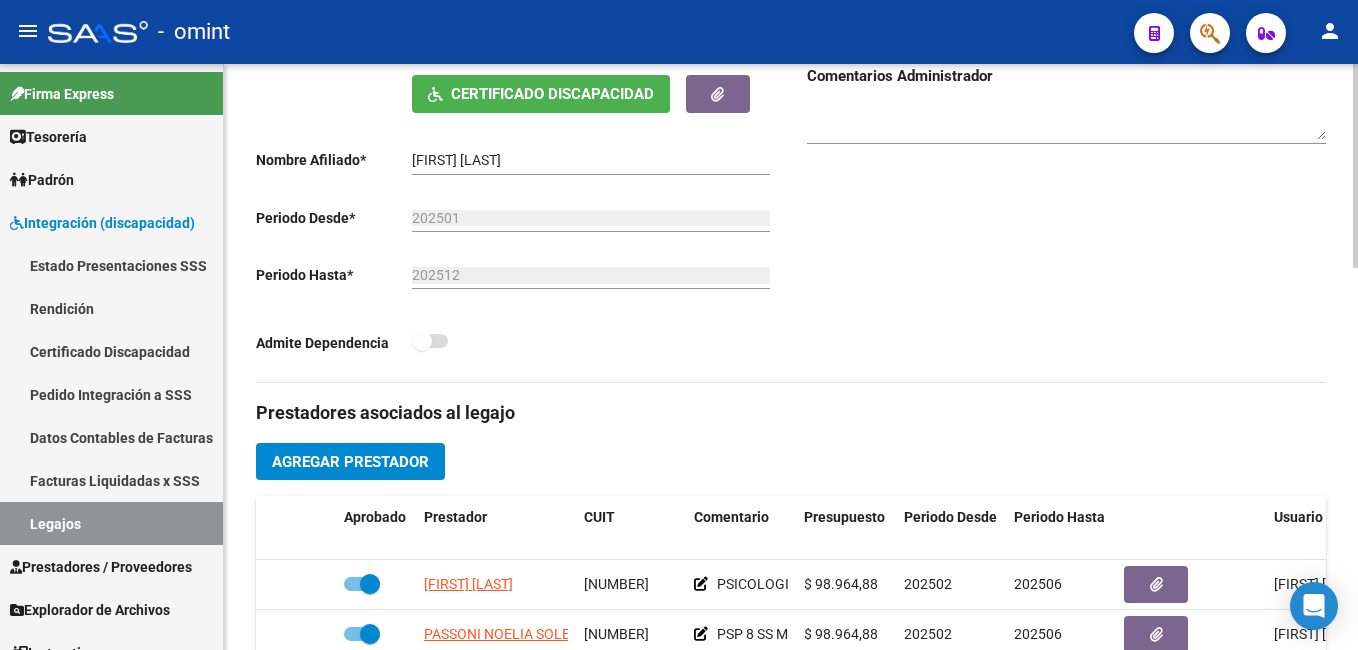 scroll, scrollTop: 600, scrollLeft: 0, axis: vertical 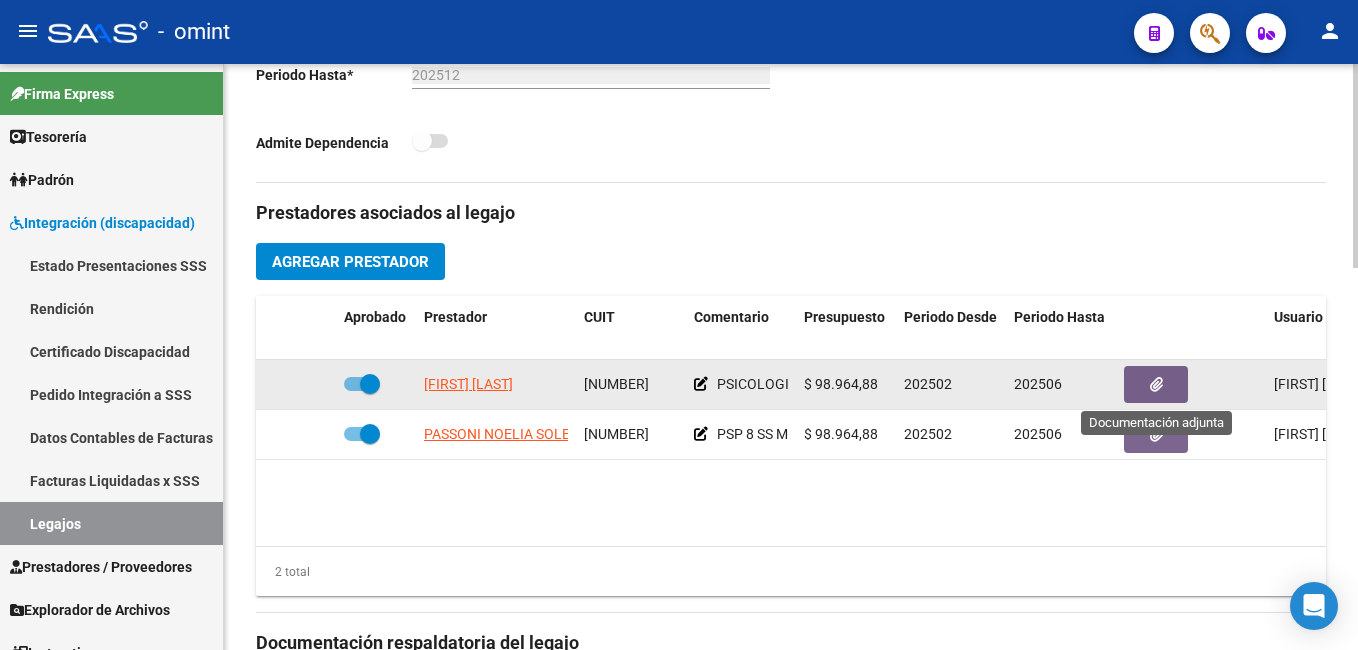 click 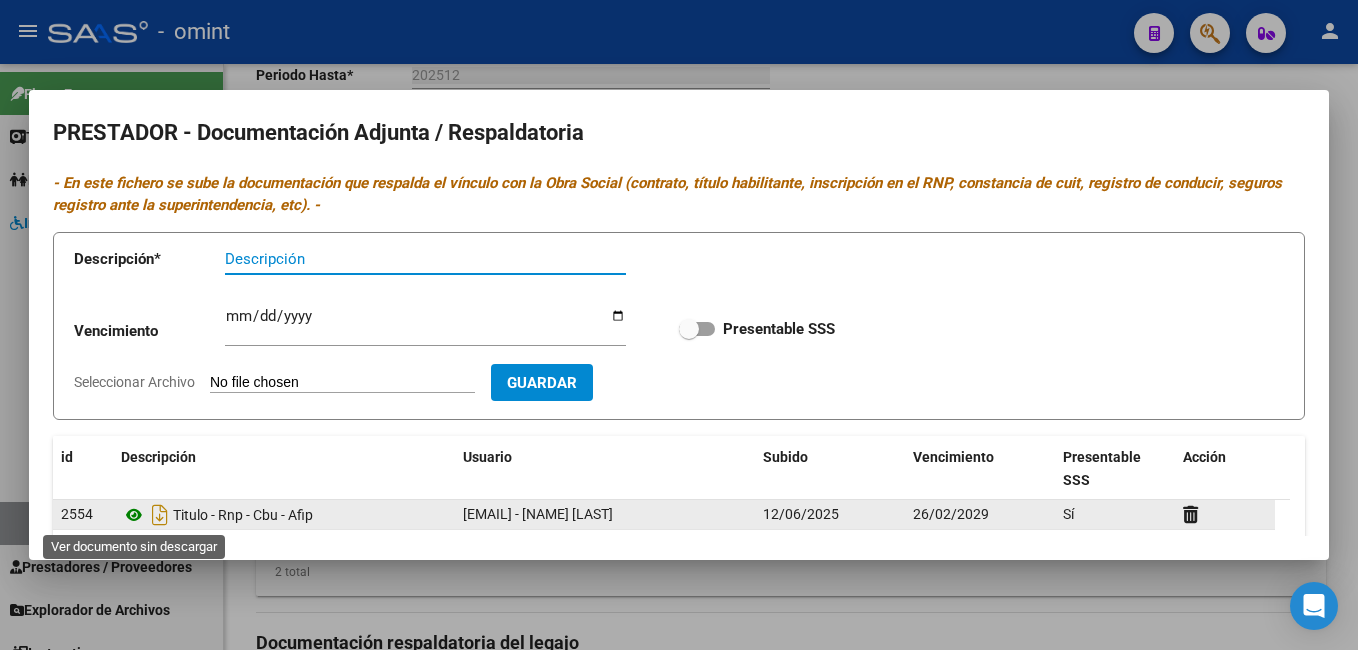 click 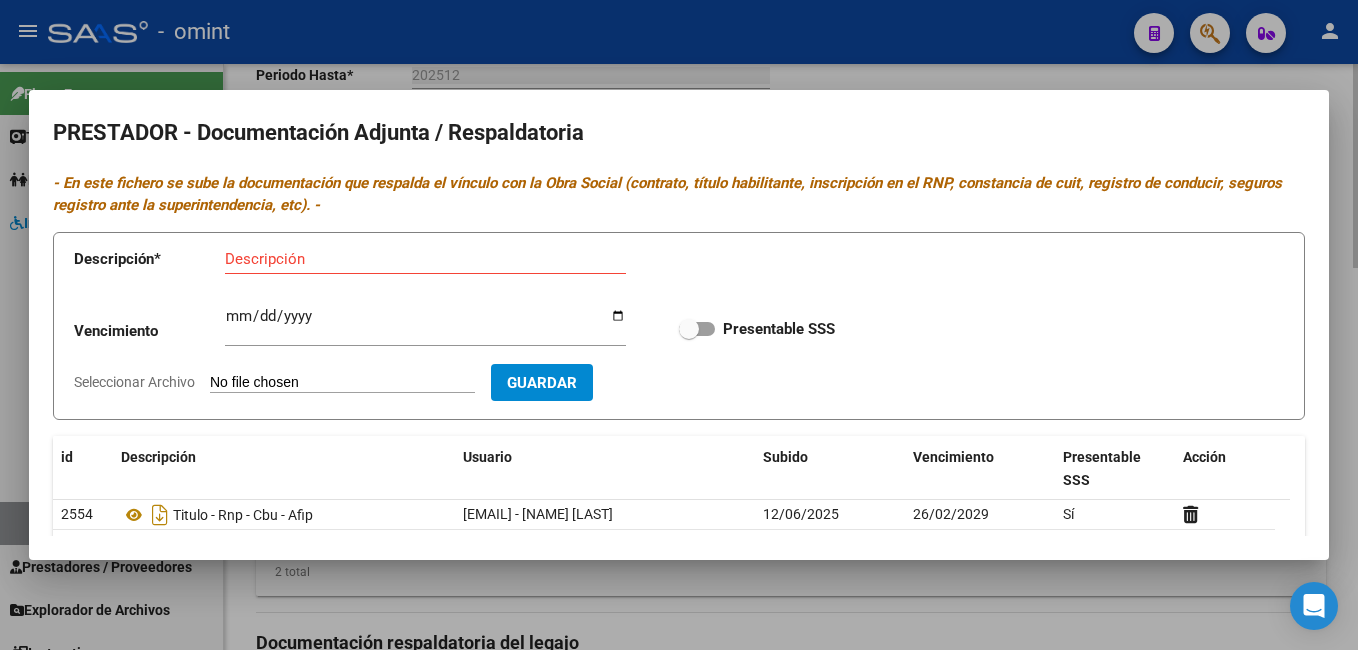 click at bounding box center [679, 325] 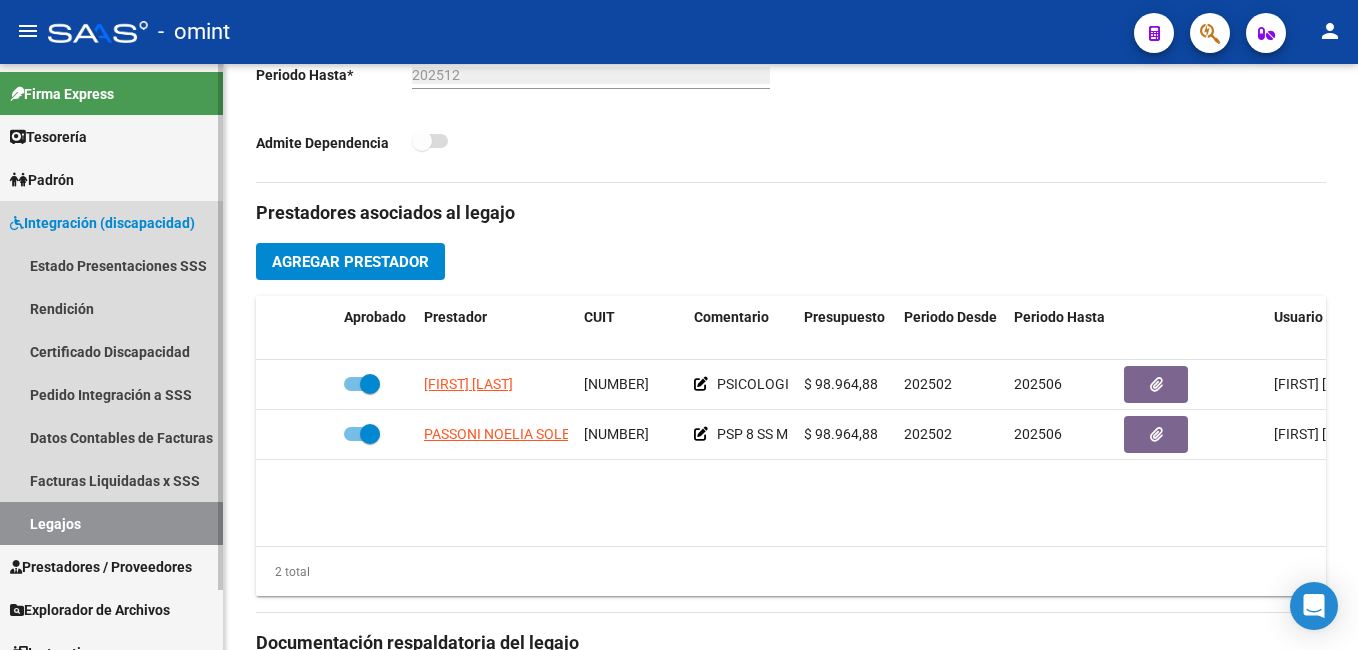 click on "Legajos" at bounding box center (111, 523) 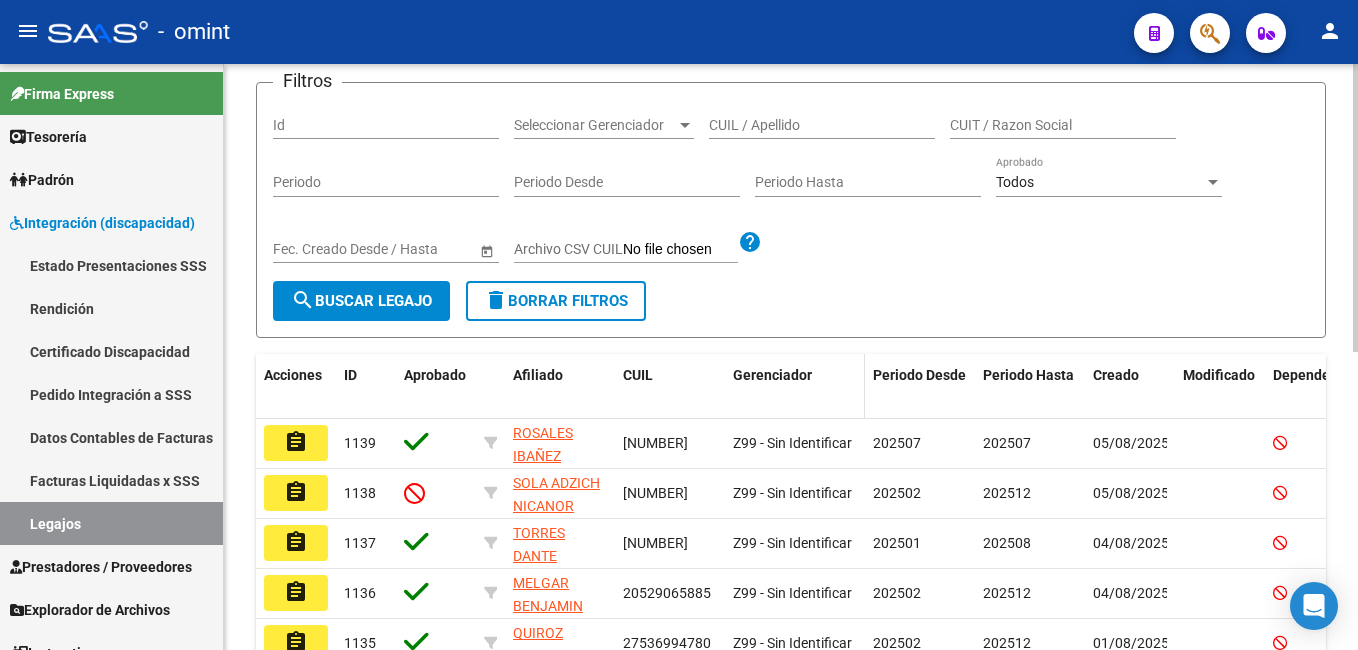 scroll, scrollTop: 0, scrollLeft: 0, axis: both 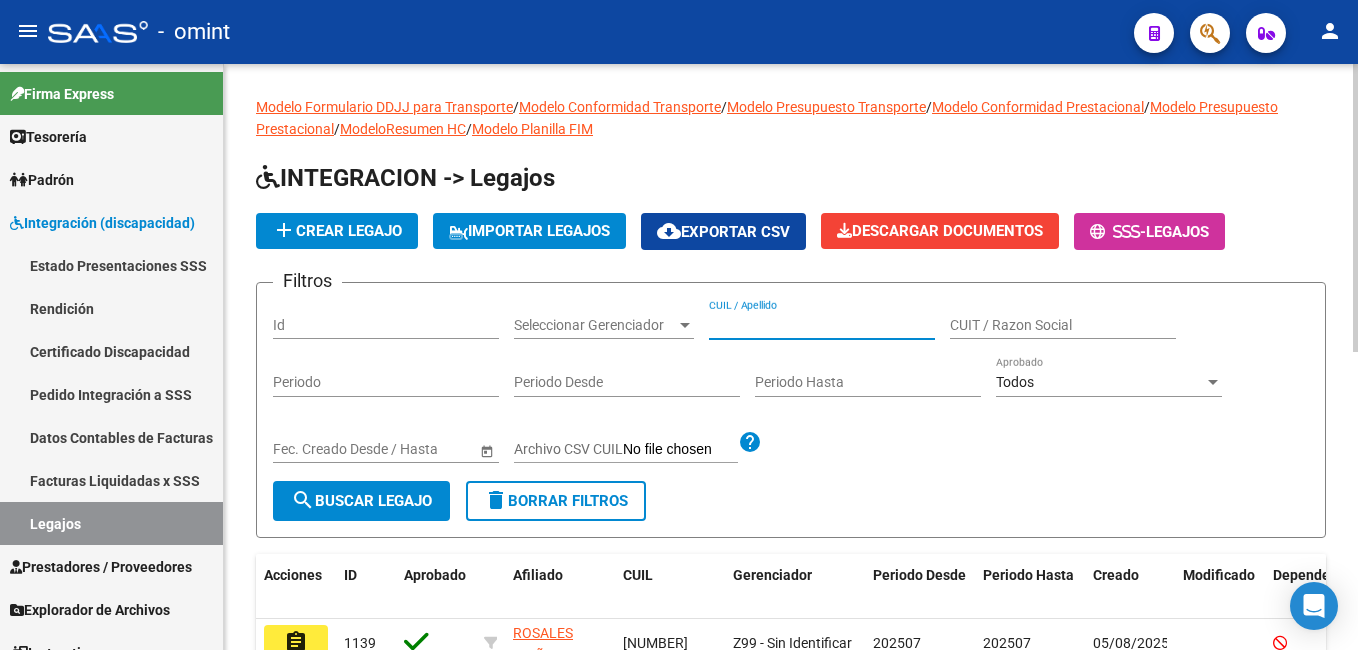paste on "[NUMBER]" 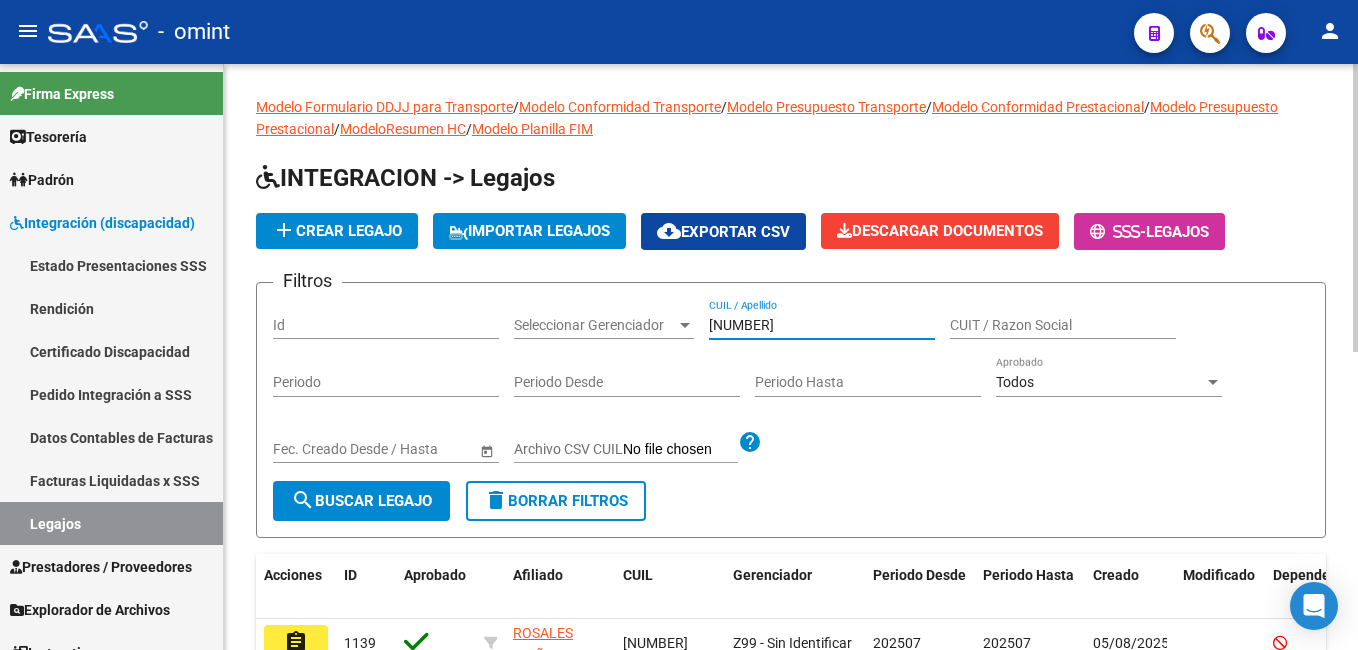 type on "[NUMBER]" 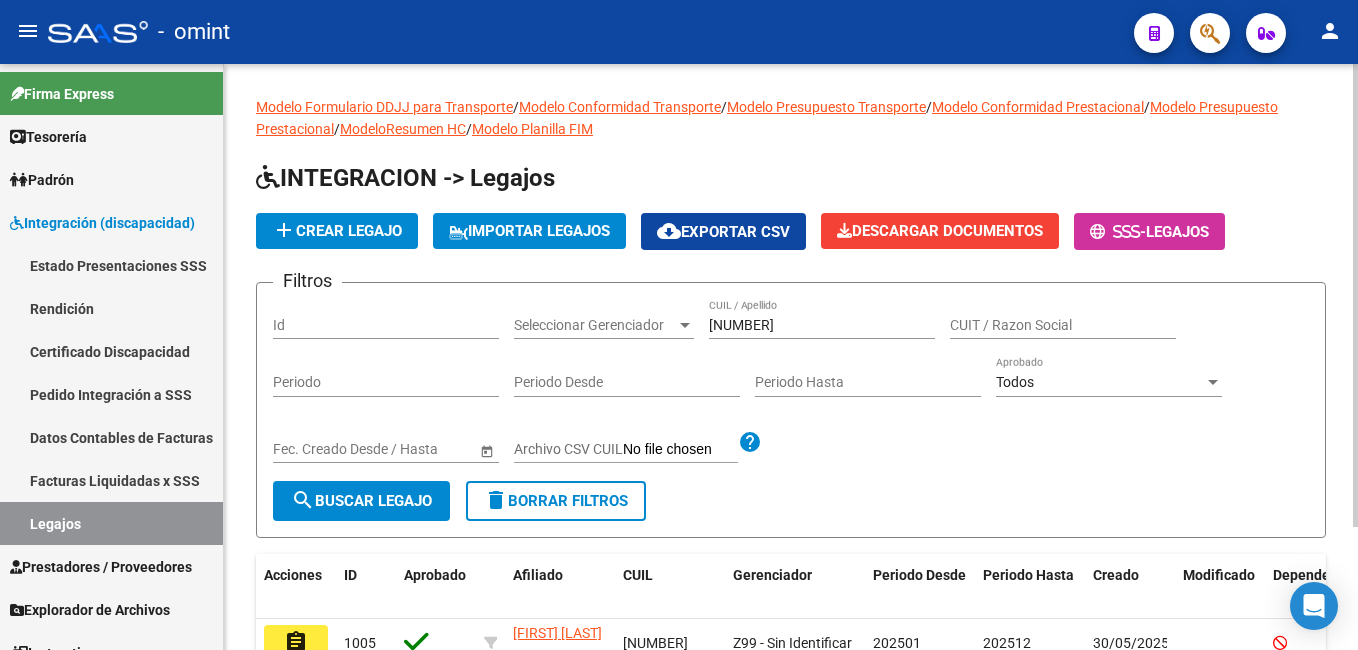 scroll, scrollTop: 100, scrollLeft: 0, axis: vertical 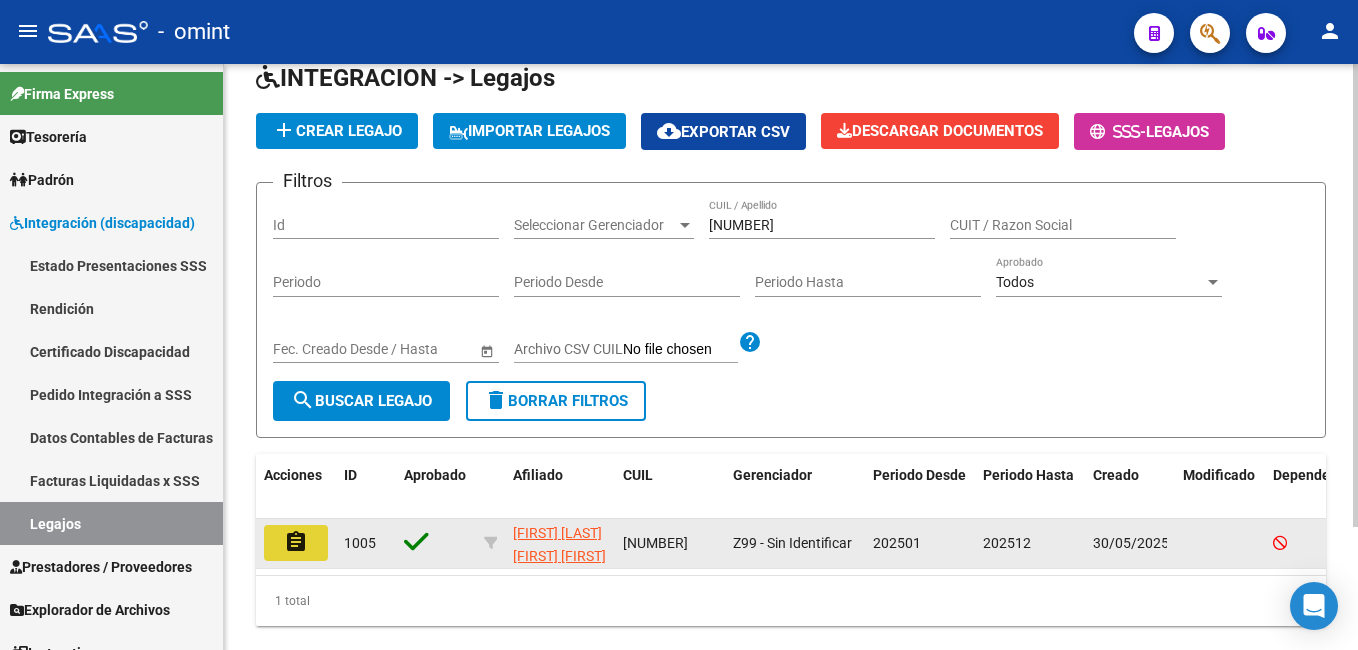 click on "assignment" 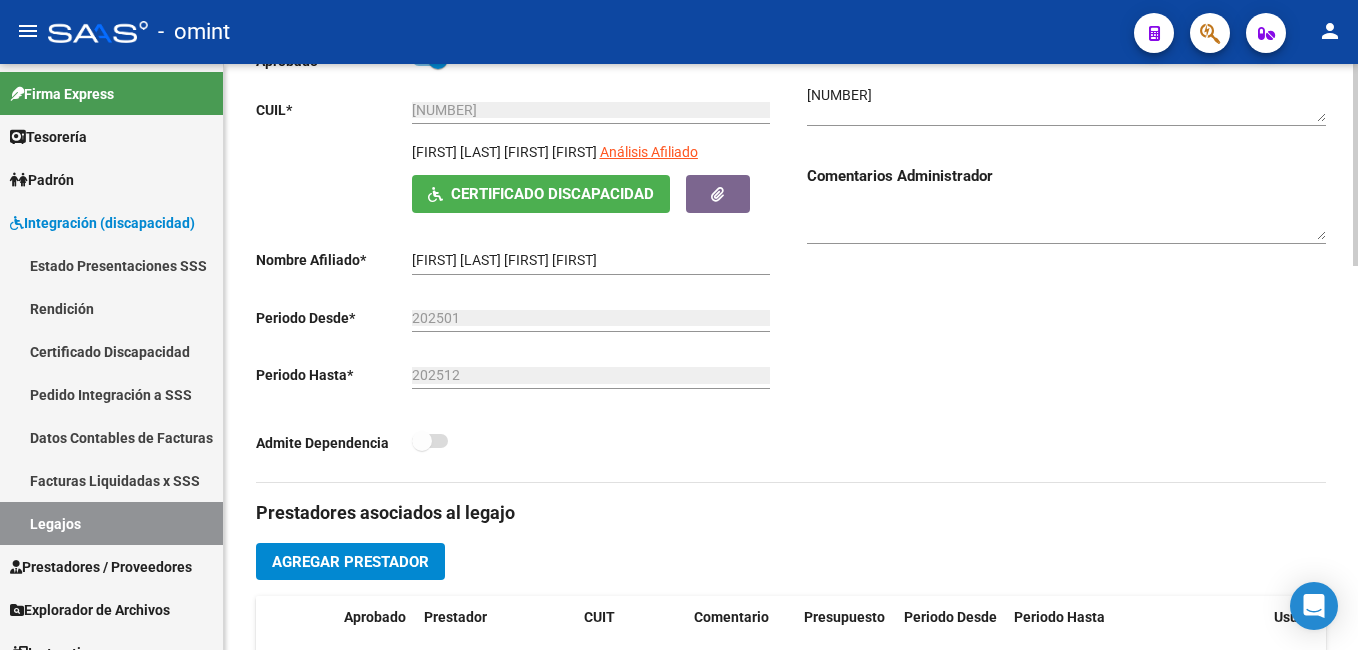 scroll, scrollTop: 500, scrollLeft: 0, axis: vertical 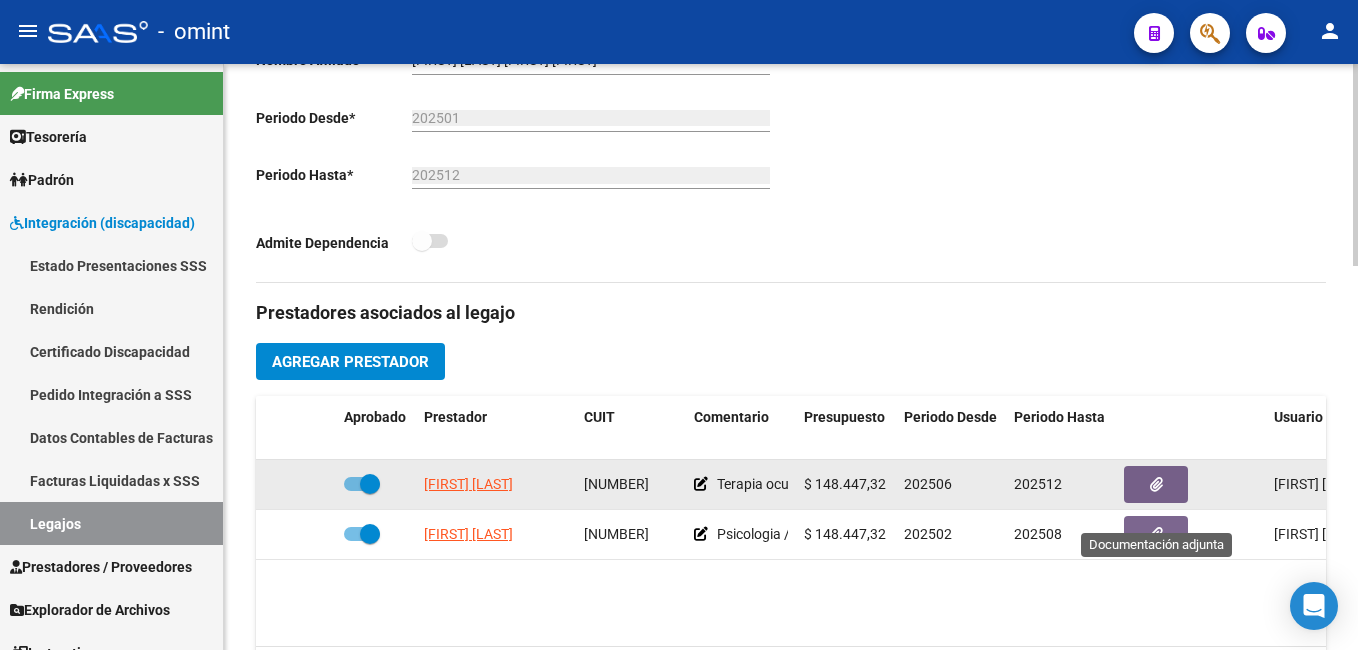 click 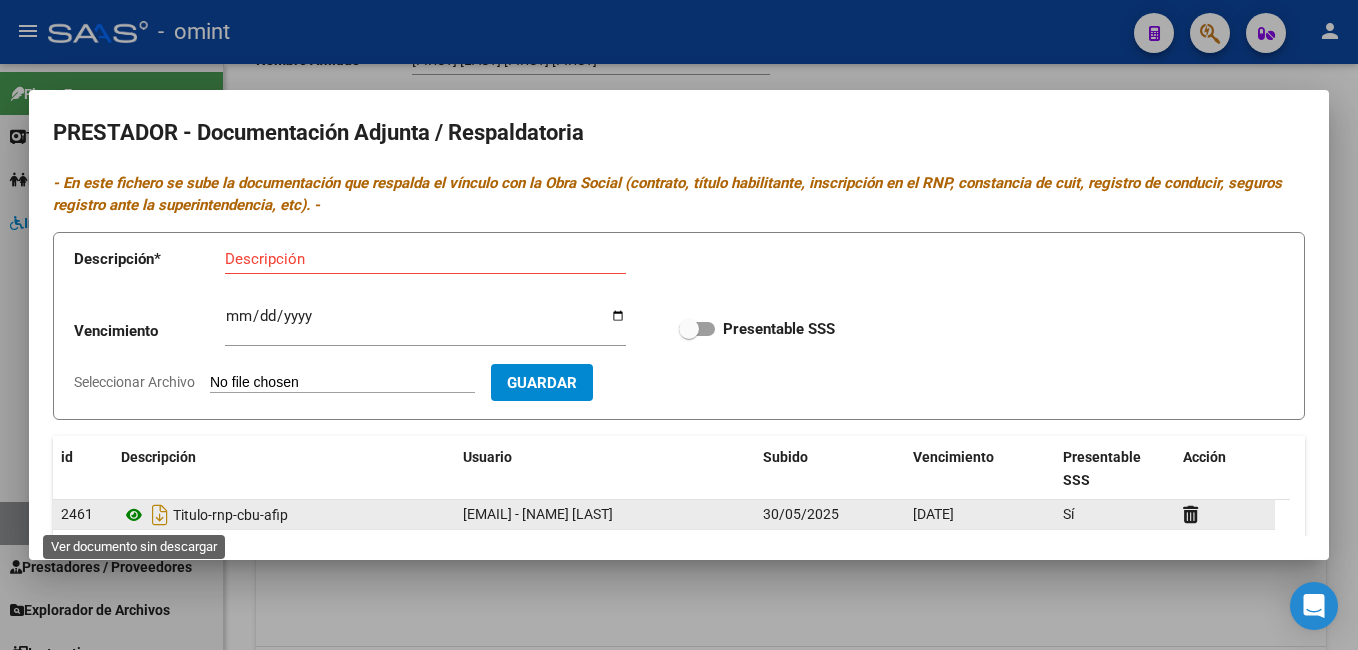 click 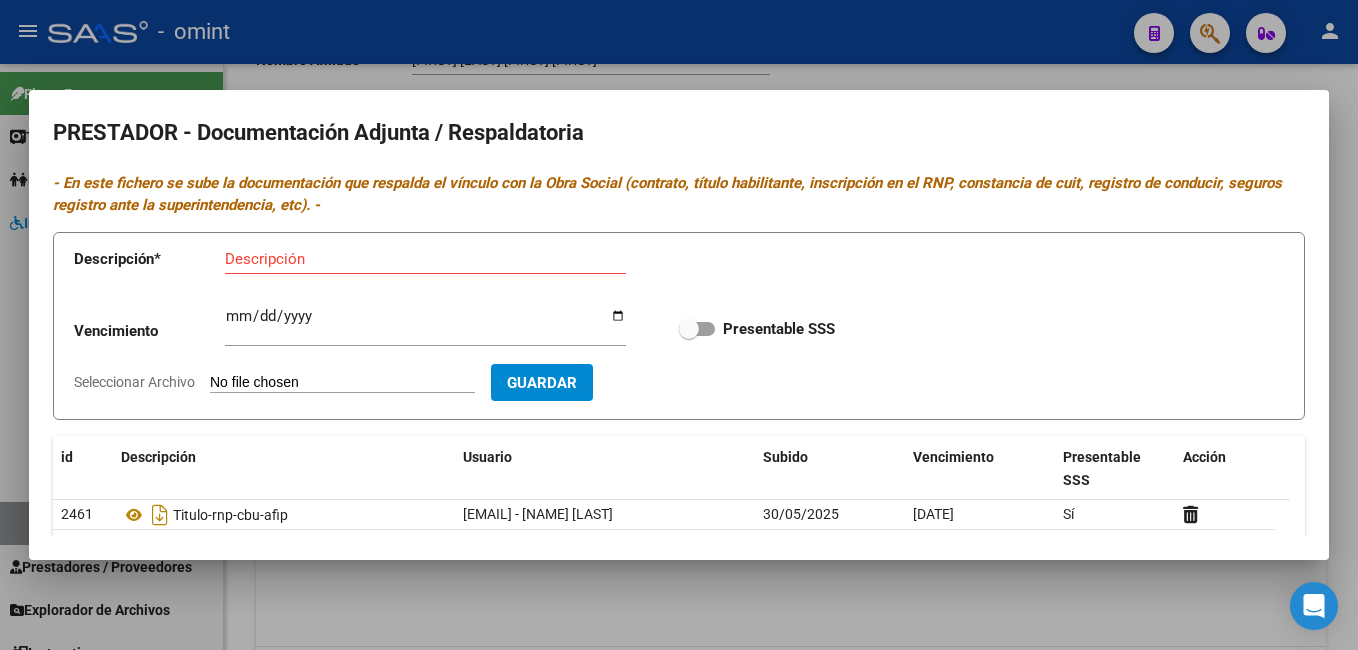 click at bounding box center (679, 325) 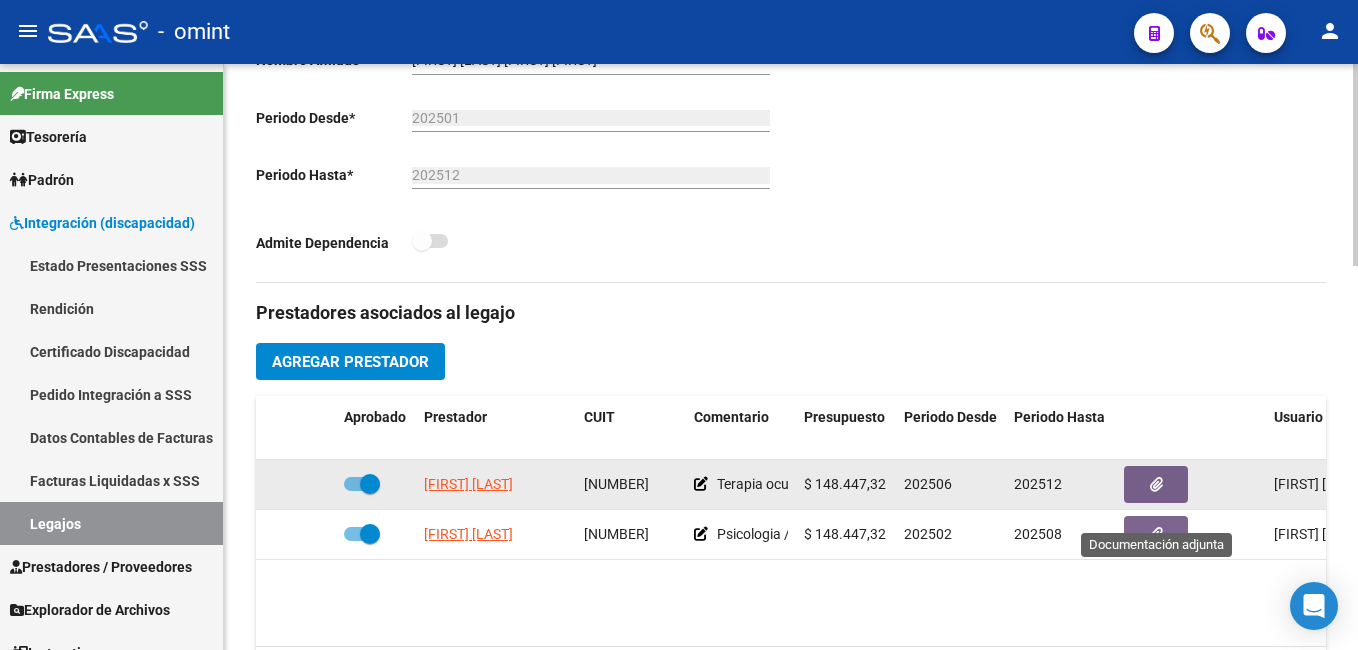 click 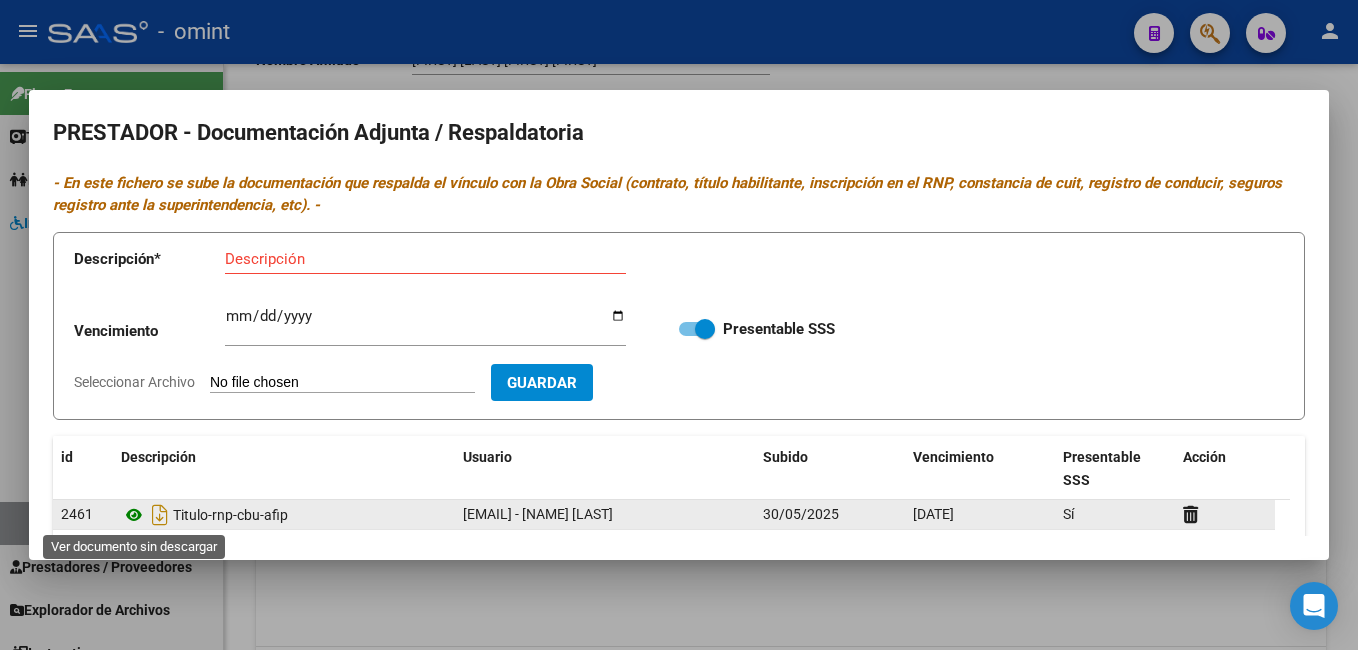 click 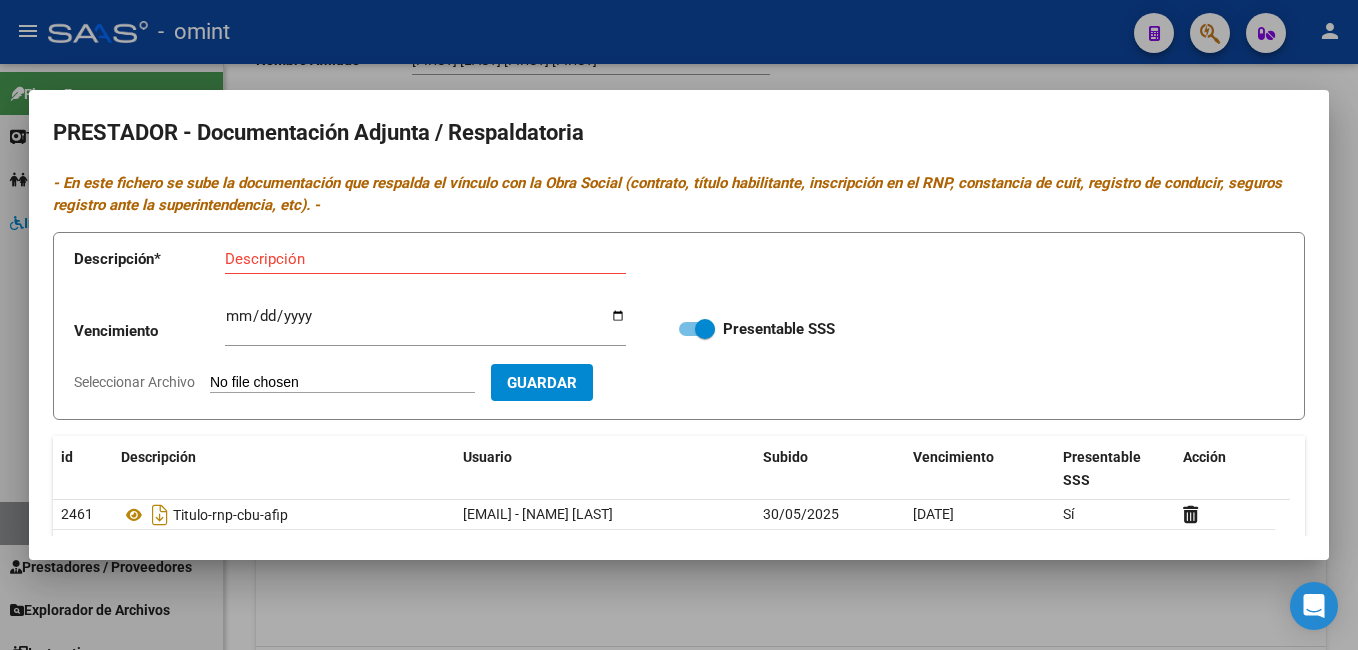 click at bounding box center [679, 325] 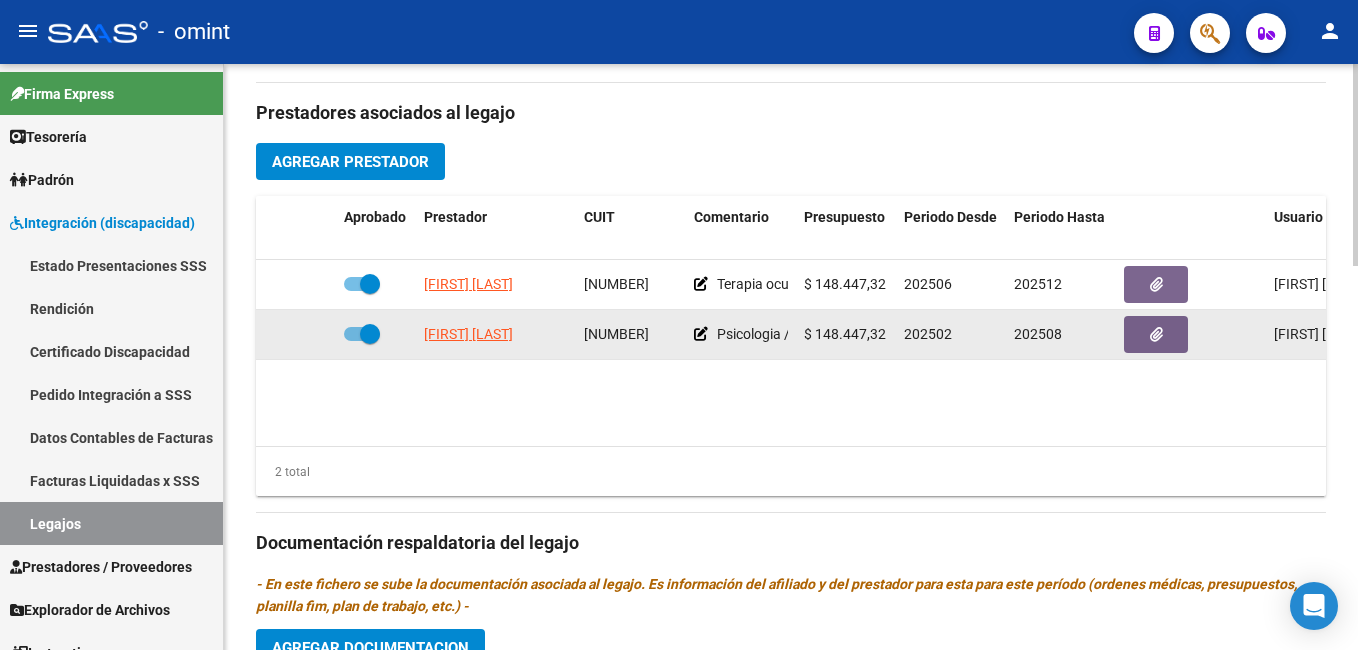 scroll, scrollTop: 1000, scrollLeft: 0, axis: vertical 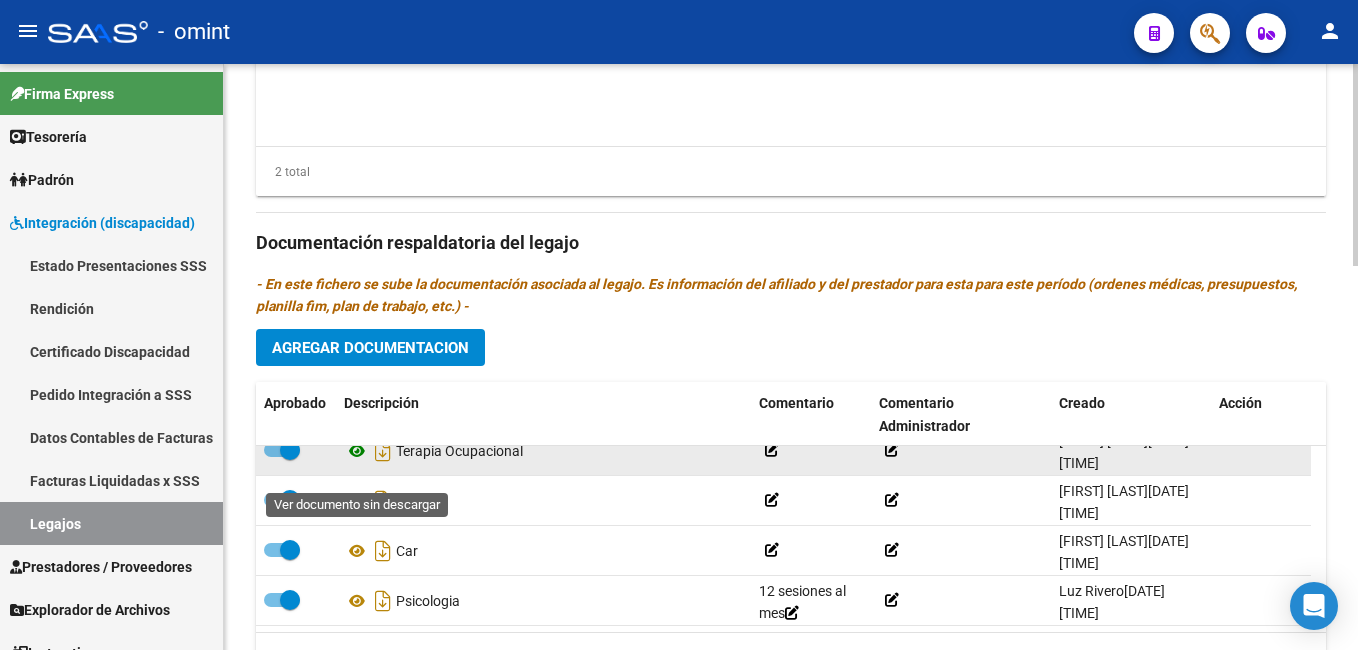 click 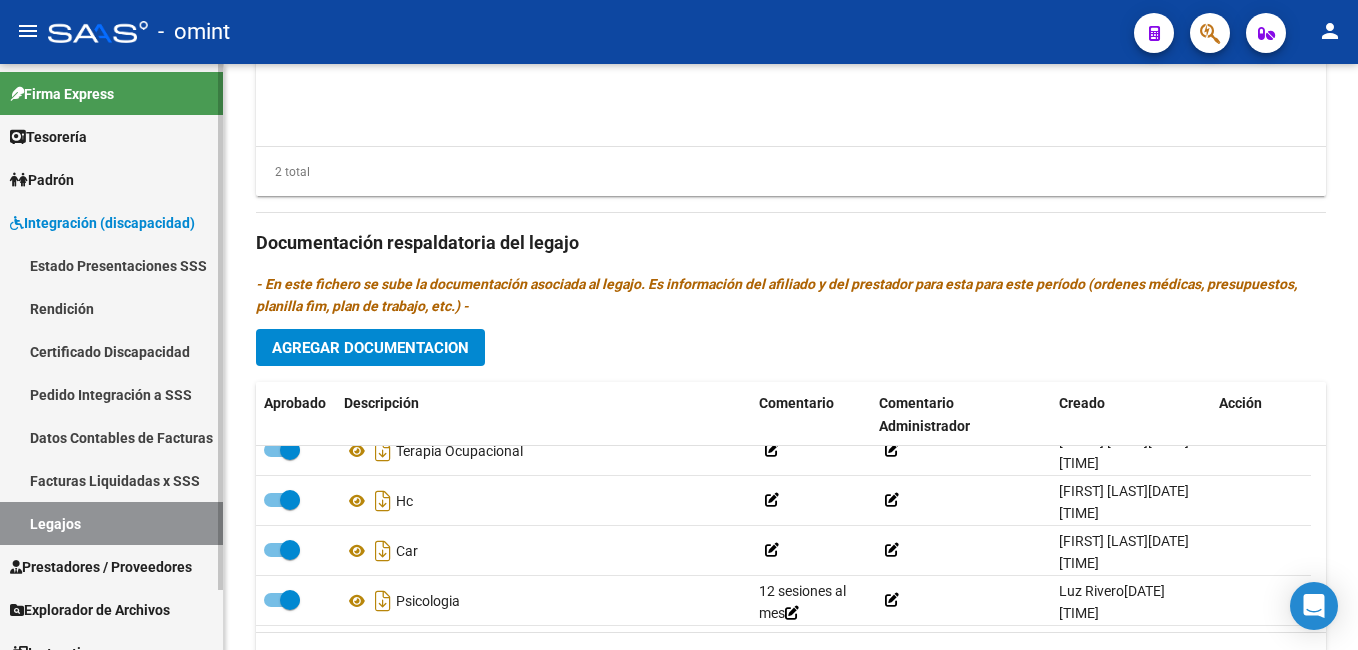 click on "Legajos" at bounding box center (111, 523) 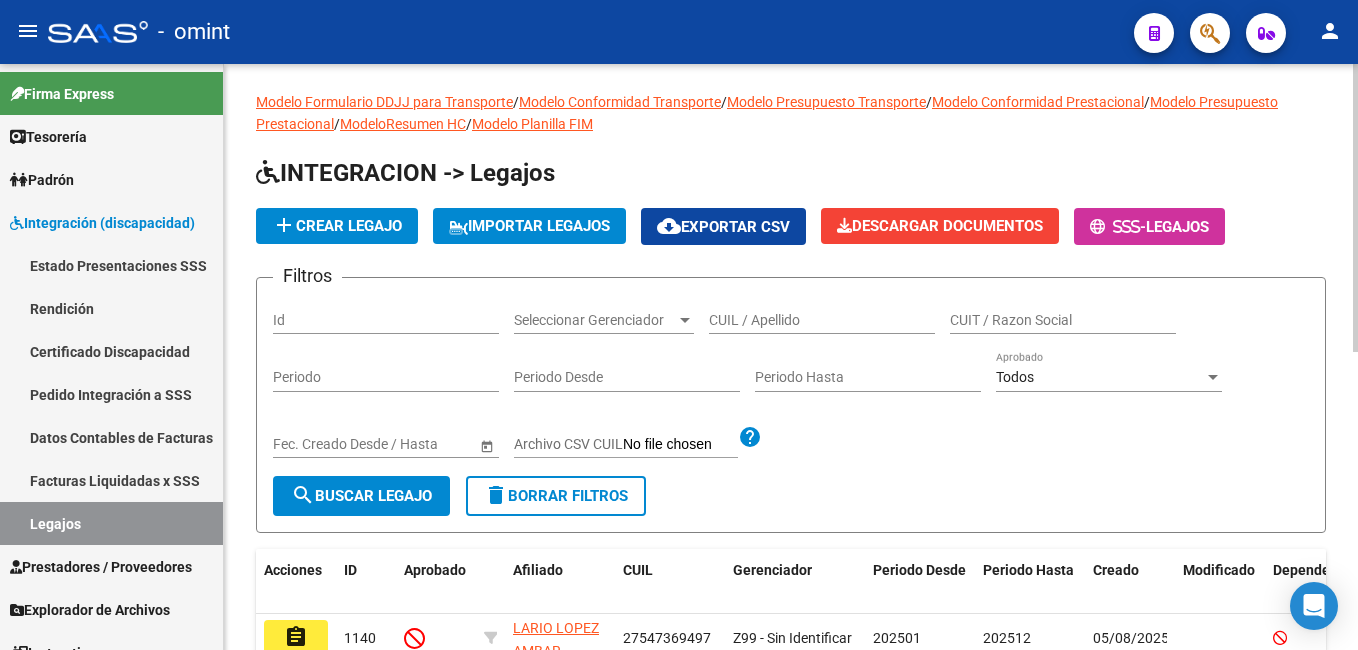 scroll, scrollTop: 0, scrollLeft: 0, axis: both 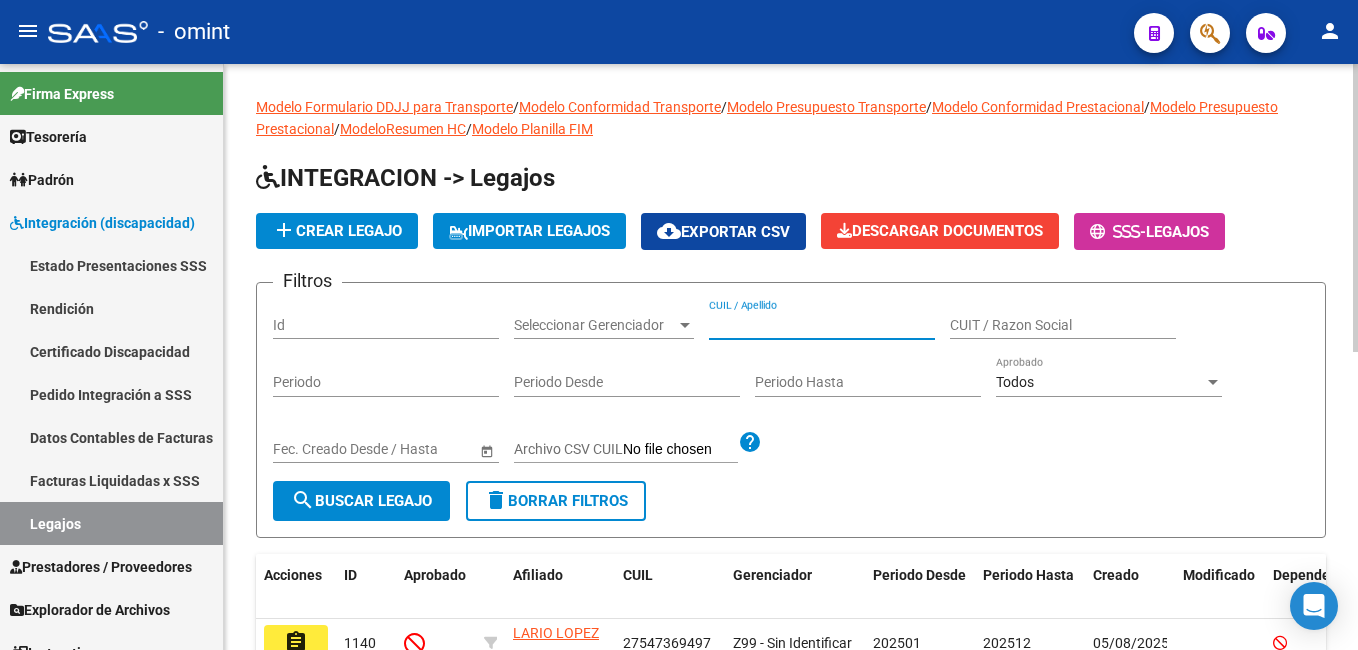 paste on "[NUMBER]" 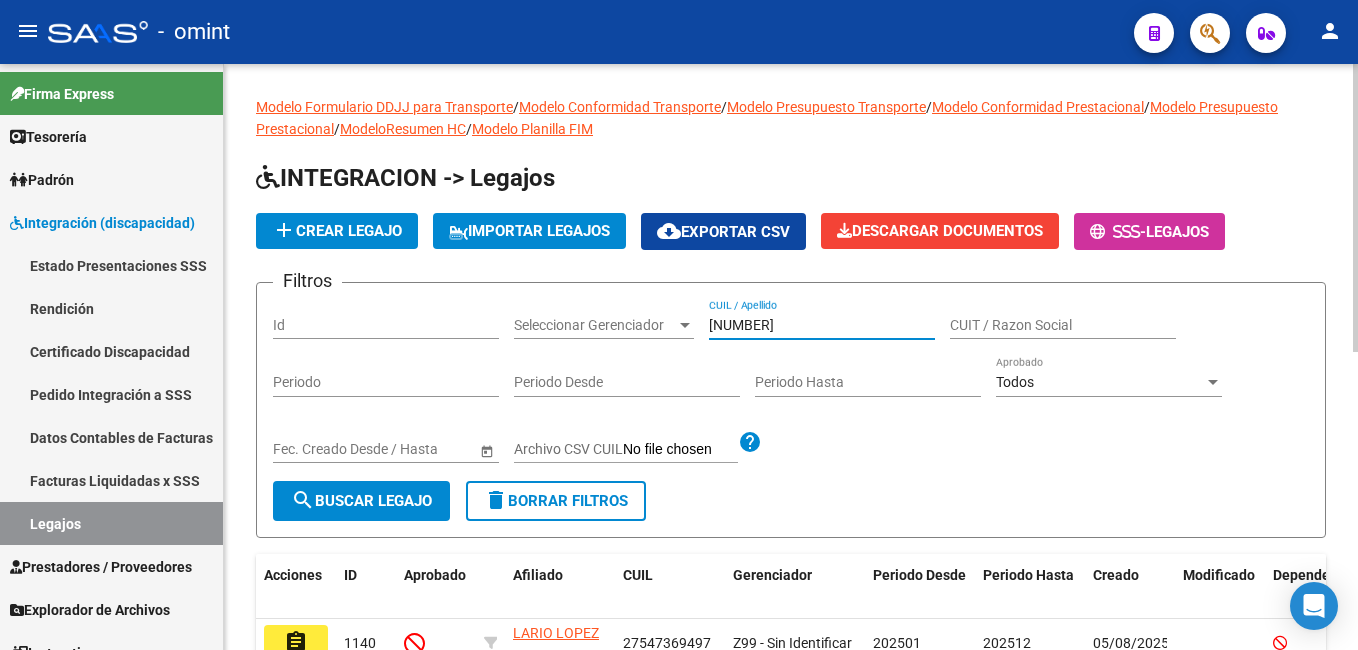 type on "[NUMBER]" 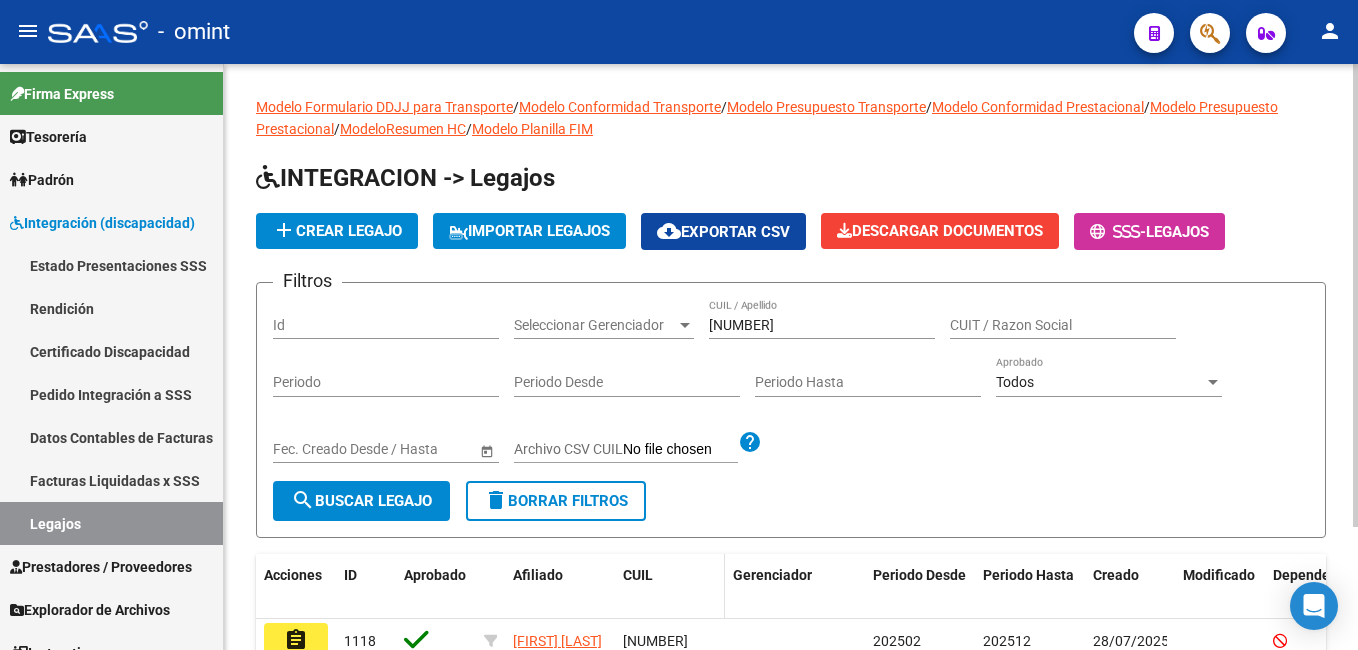scroll, scrollTop: 155, scrollLeft: 0, axis: vertical 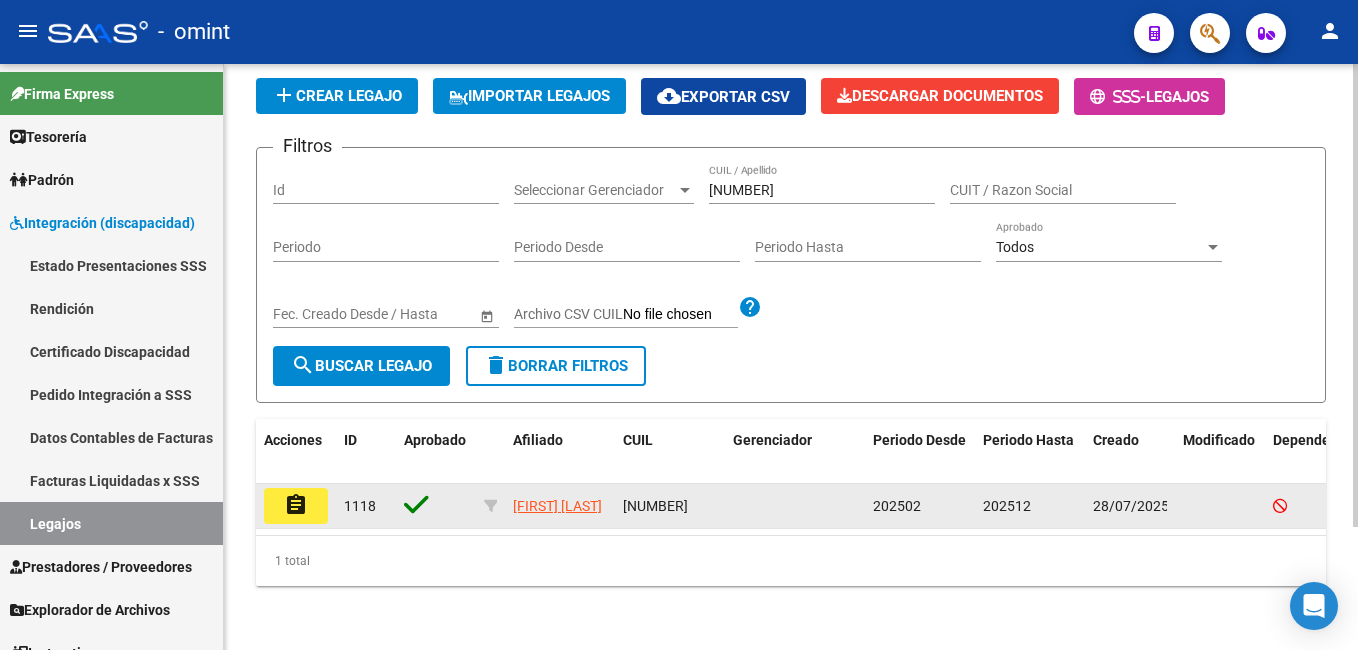 click on "assignment" 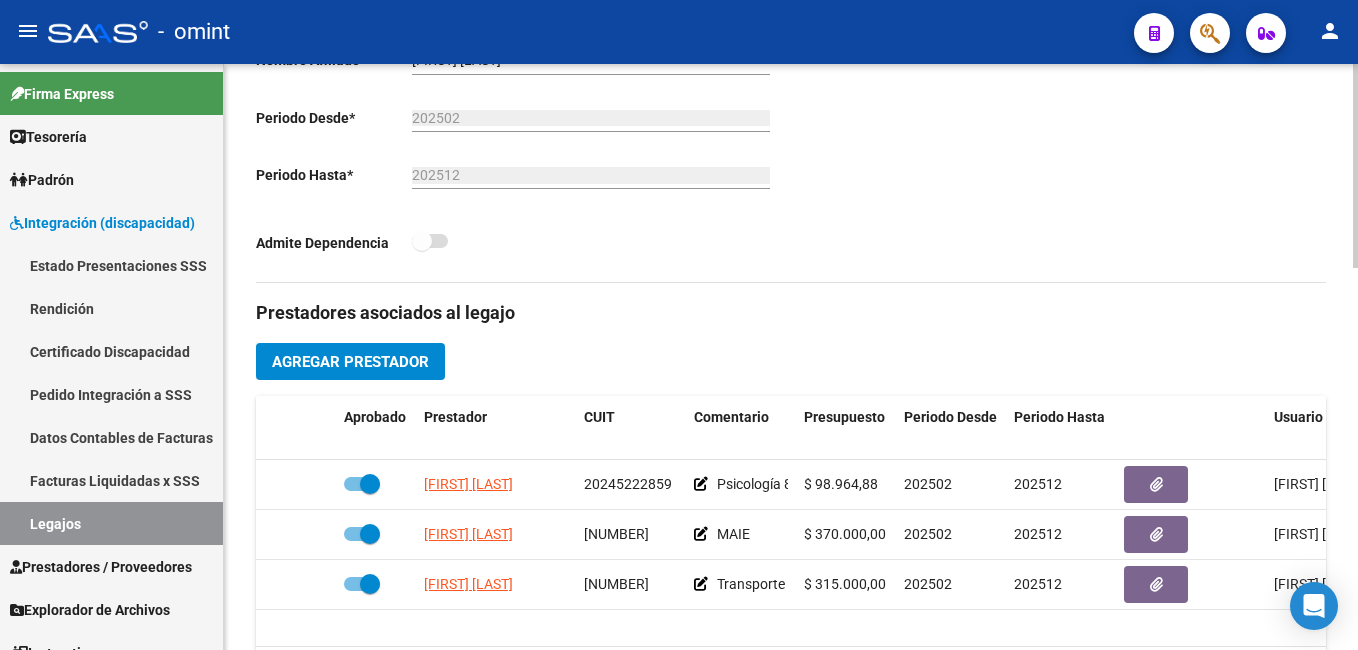 scroll, scrollTop: 600, scrollLeft: 0, axis: vertical 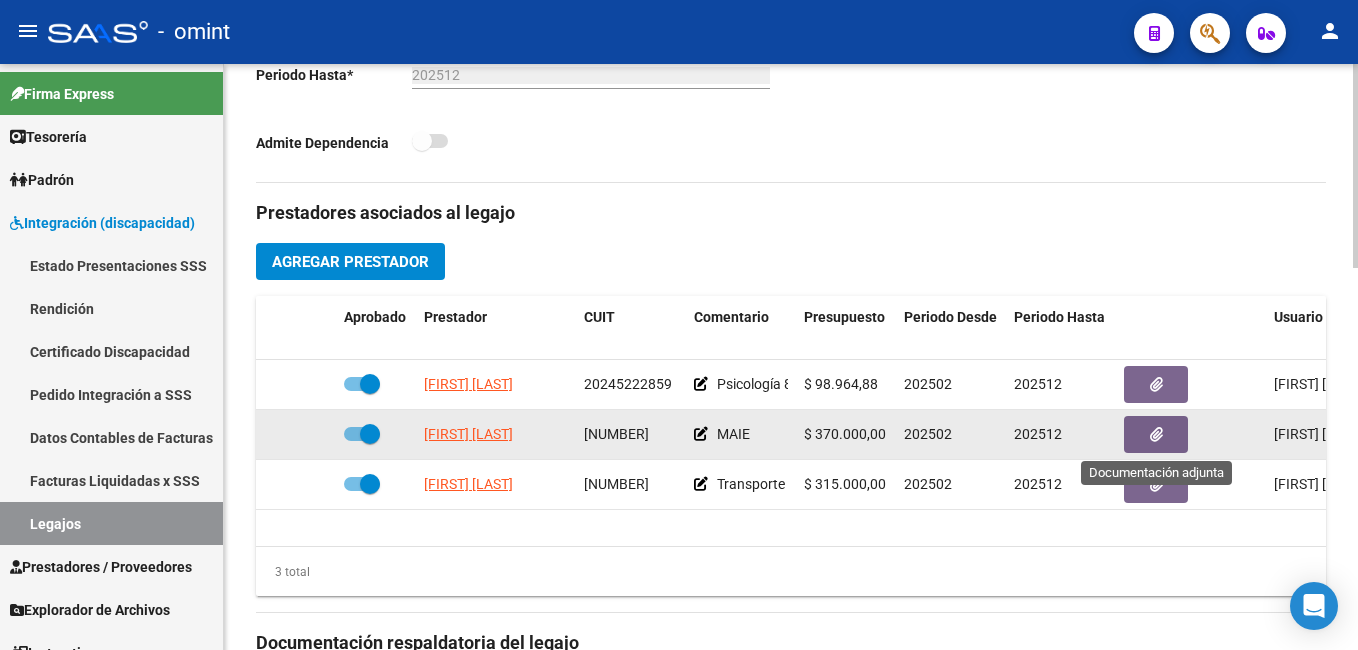 click 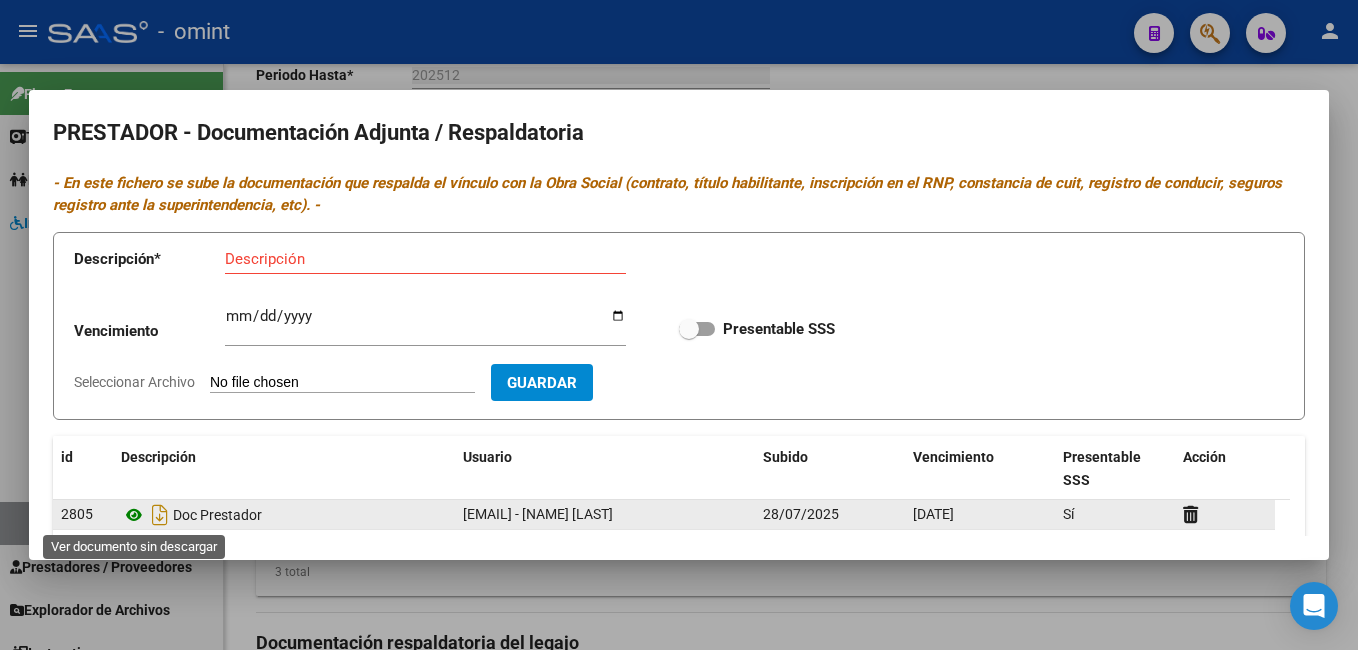 click 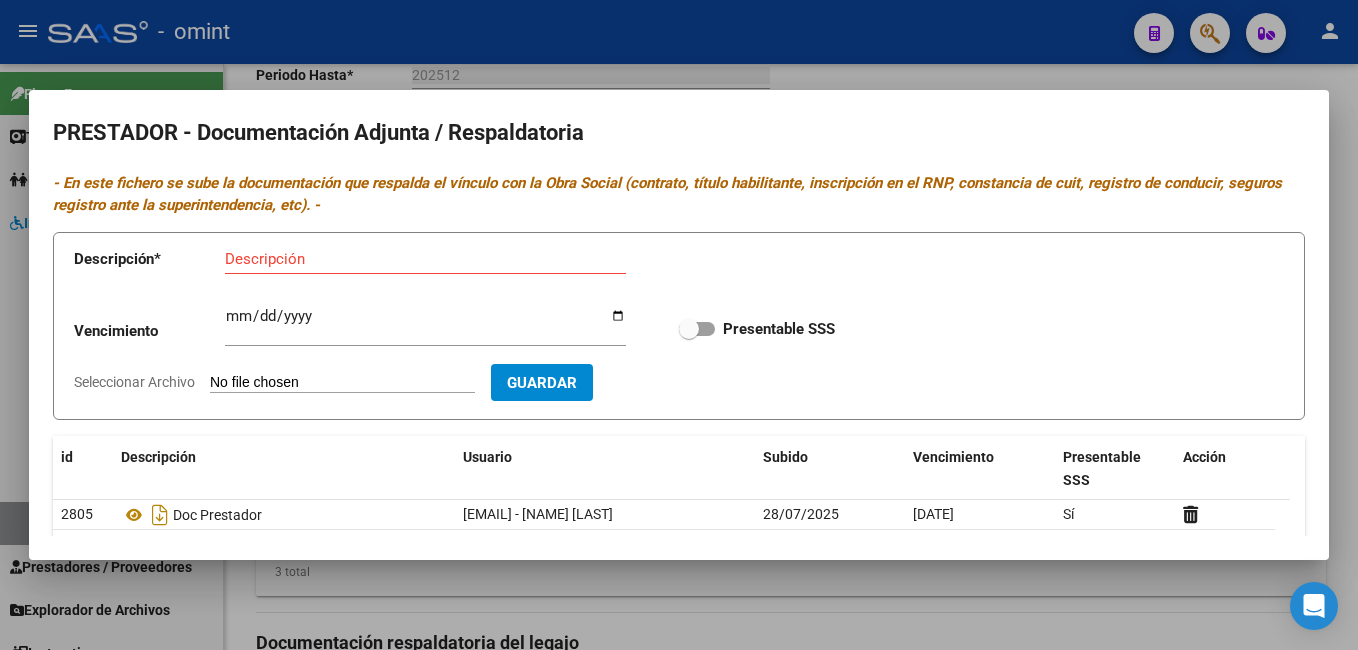 click at bounding box center [679, 325] 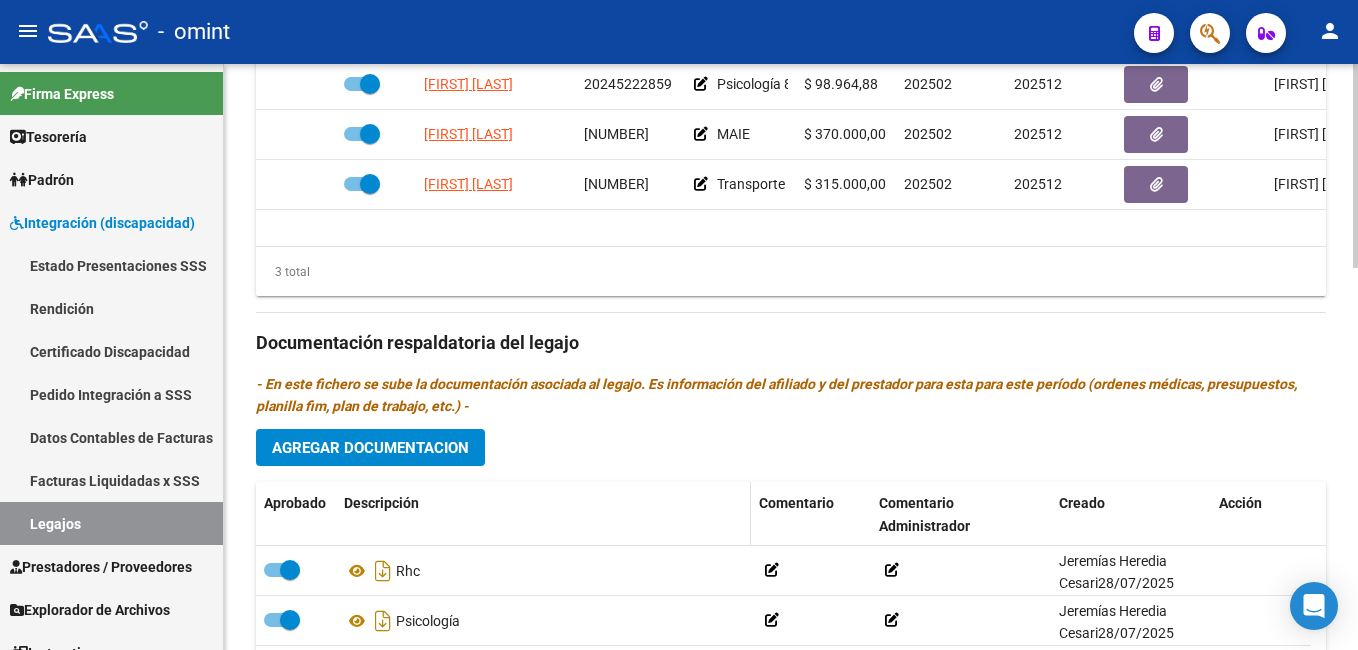 scroll, scrollTop: 1096, scrollLeft: 0, axis: vertical 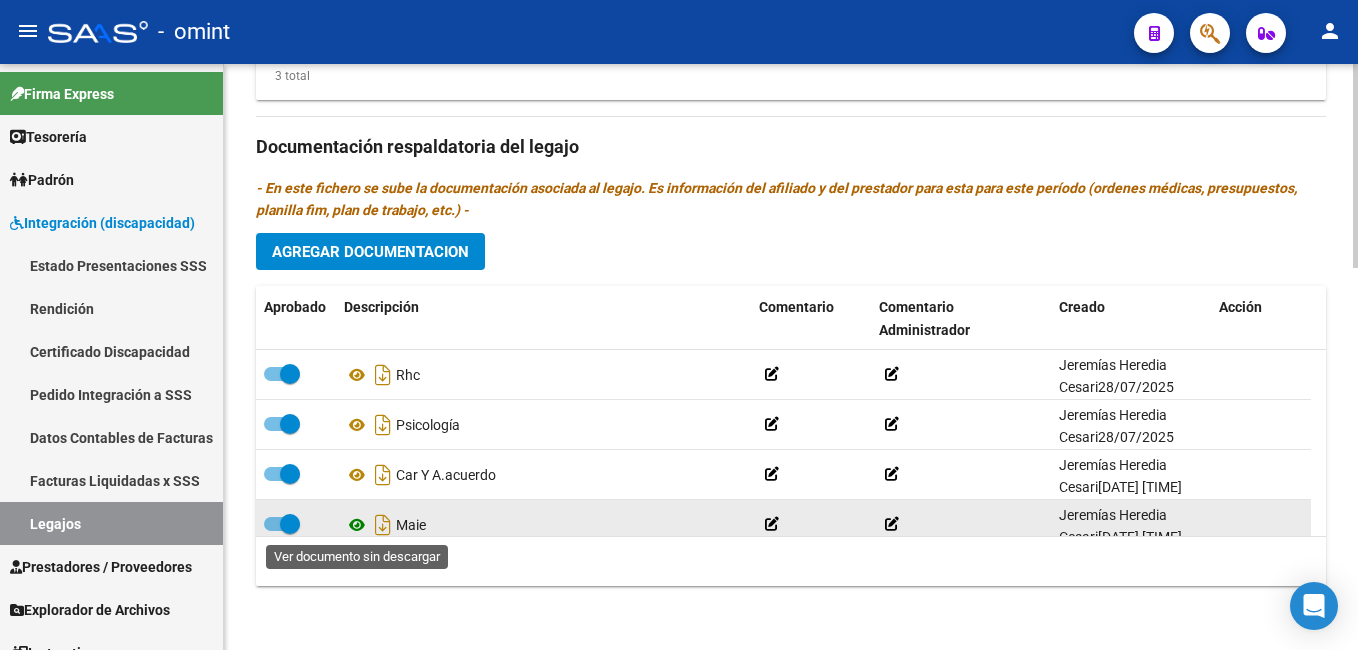 click 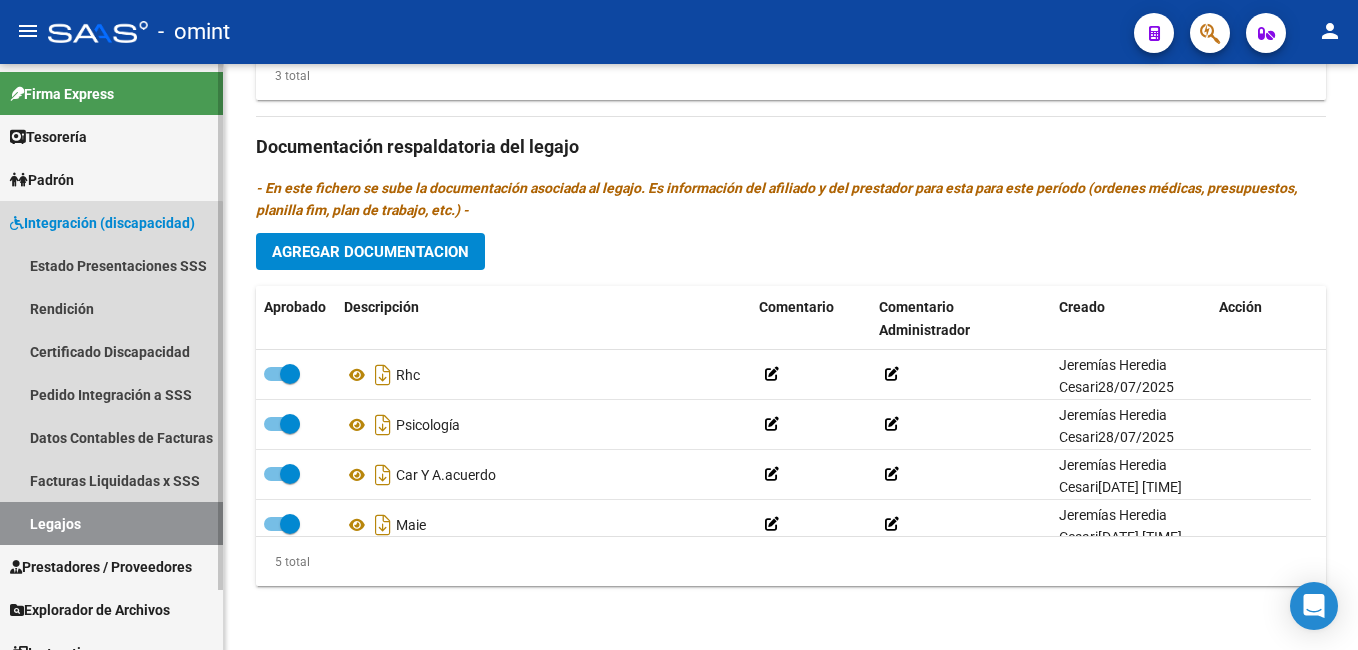 click on "Legajos" at bounding box center (111, 523) 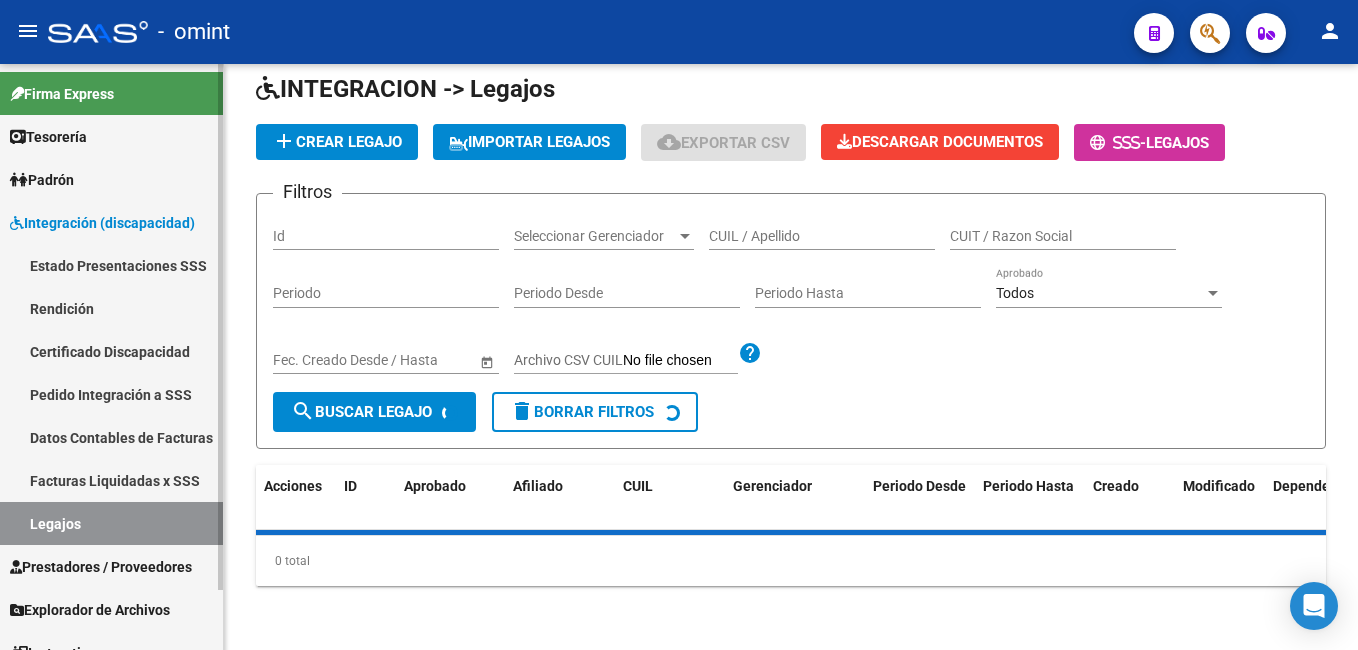 scroll, scrollTop: 0, scrollLeft: 0, axis: both 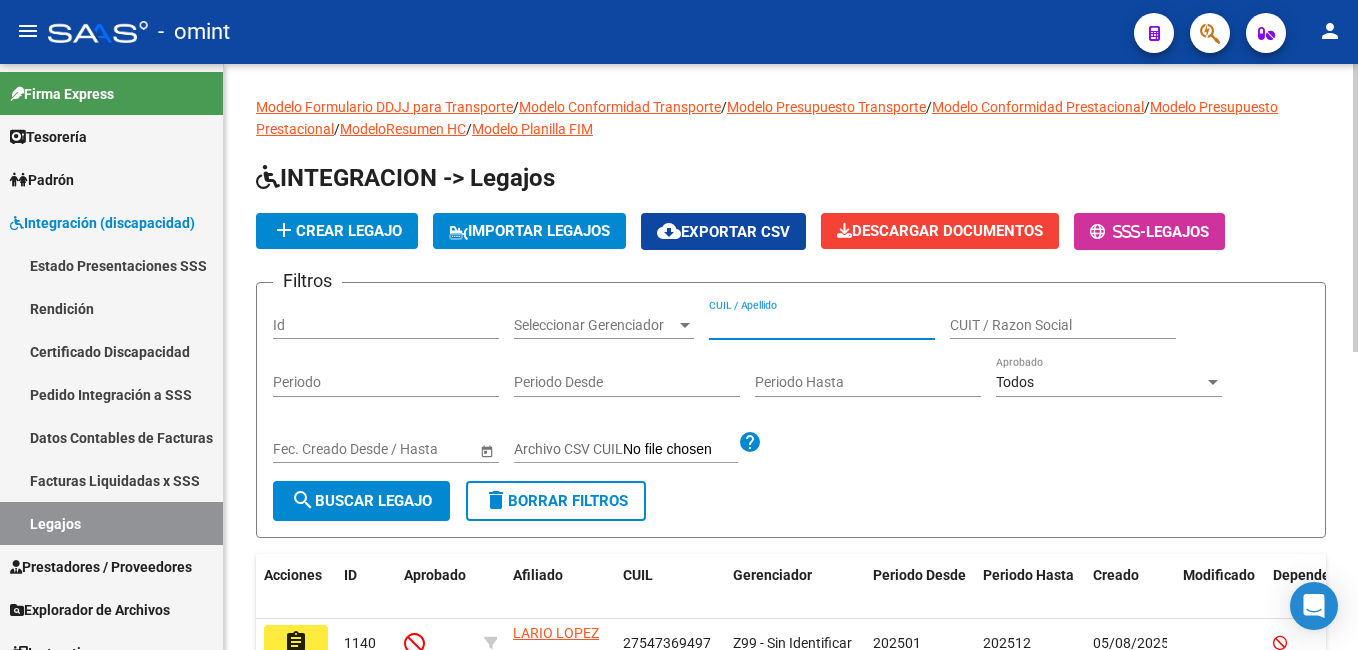 paste on "[NUMBER]" 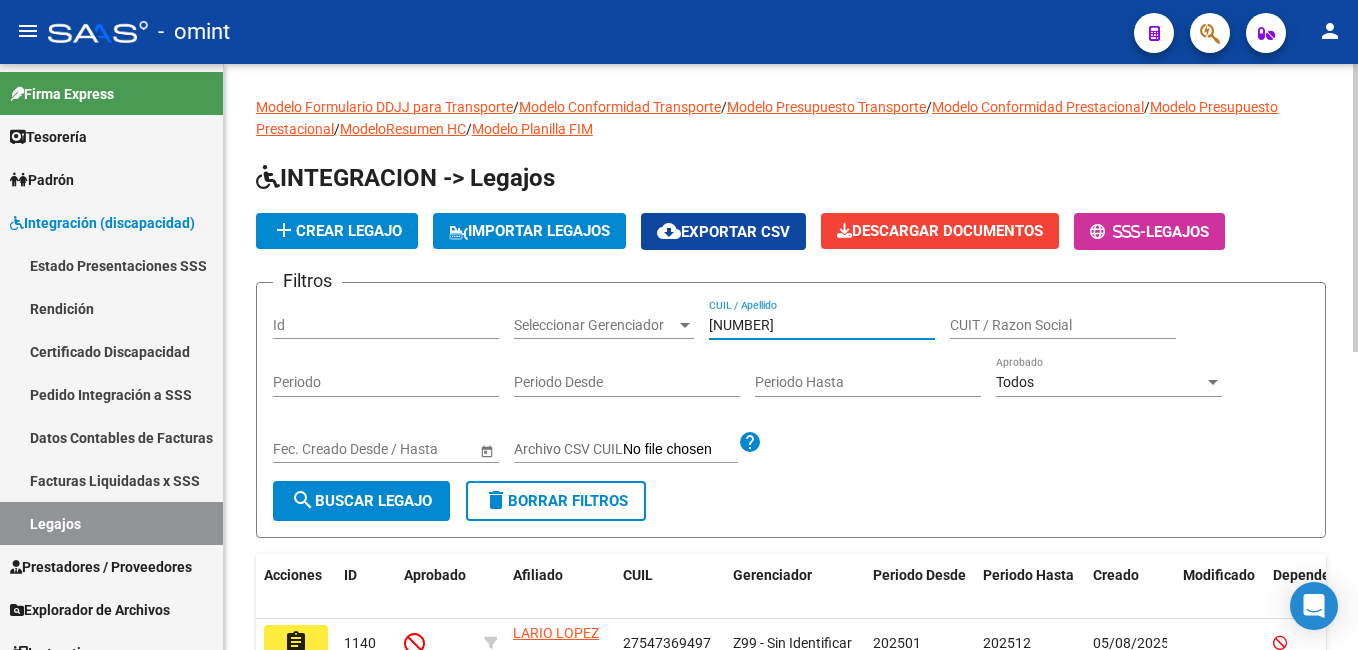 type on "[NUMBER]" 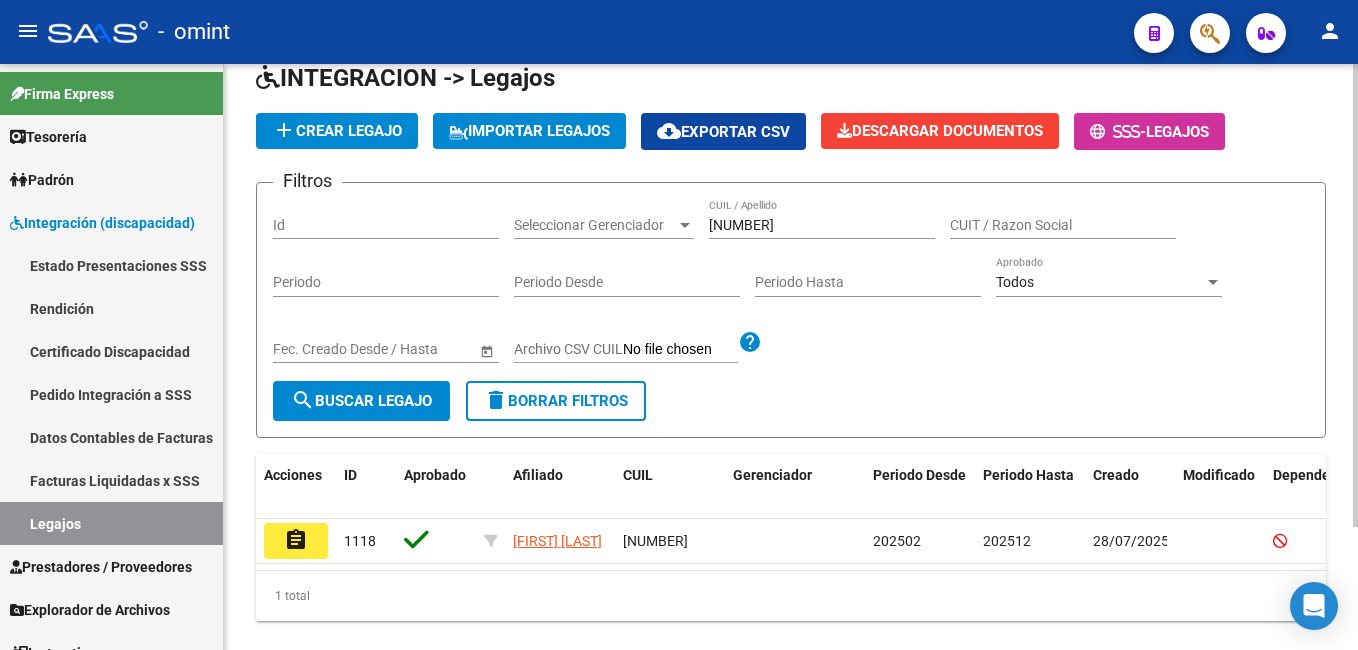scroll, scrollTop: 155, scrollLeft: 0, axis: vertical 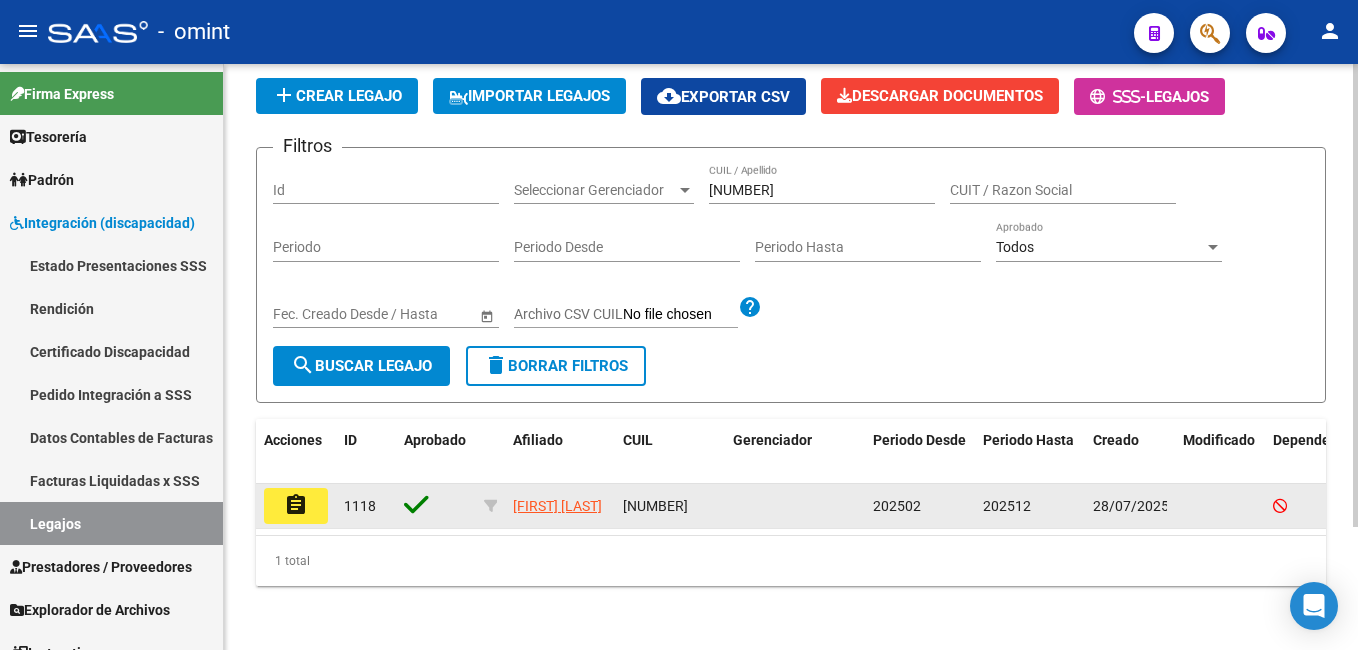 click on "assignment" 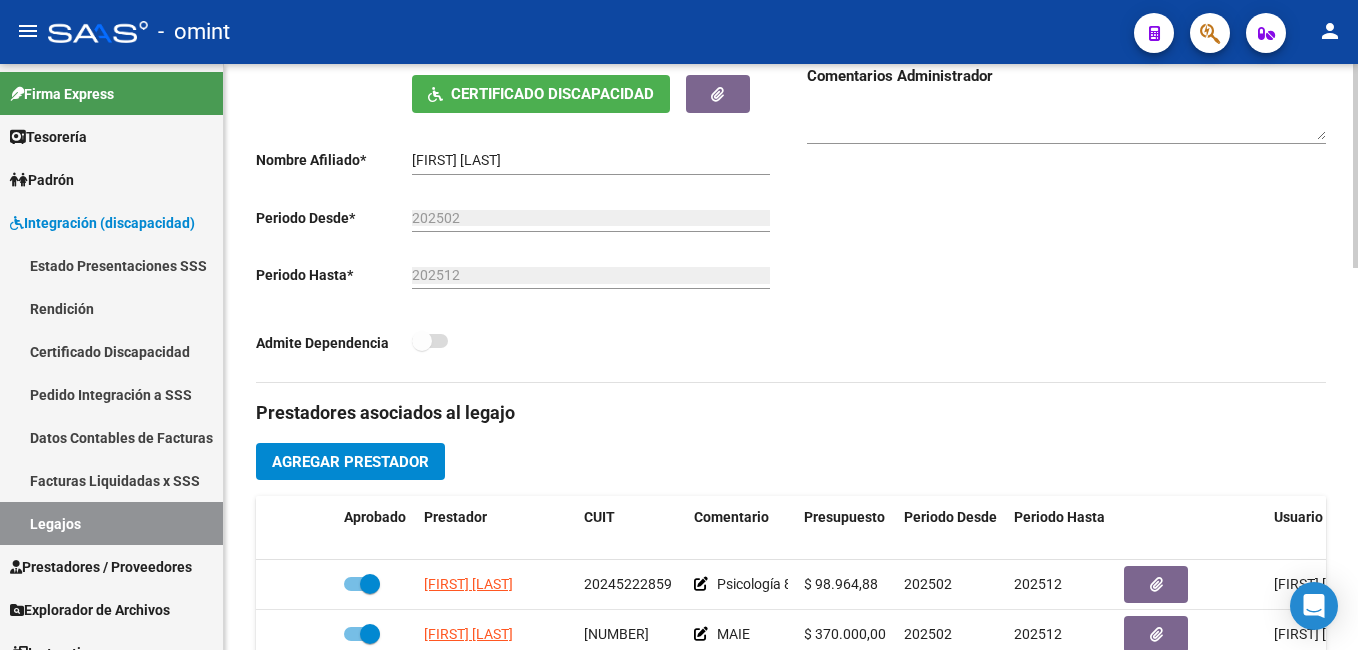 scroll, scrollTop: 600, scrollLeft: 0, axis: vertical 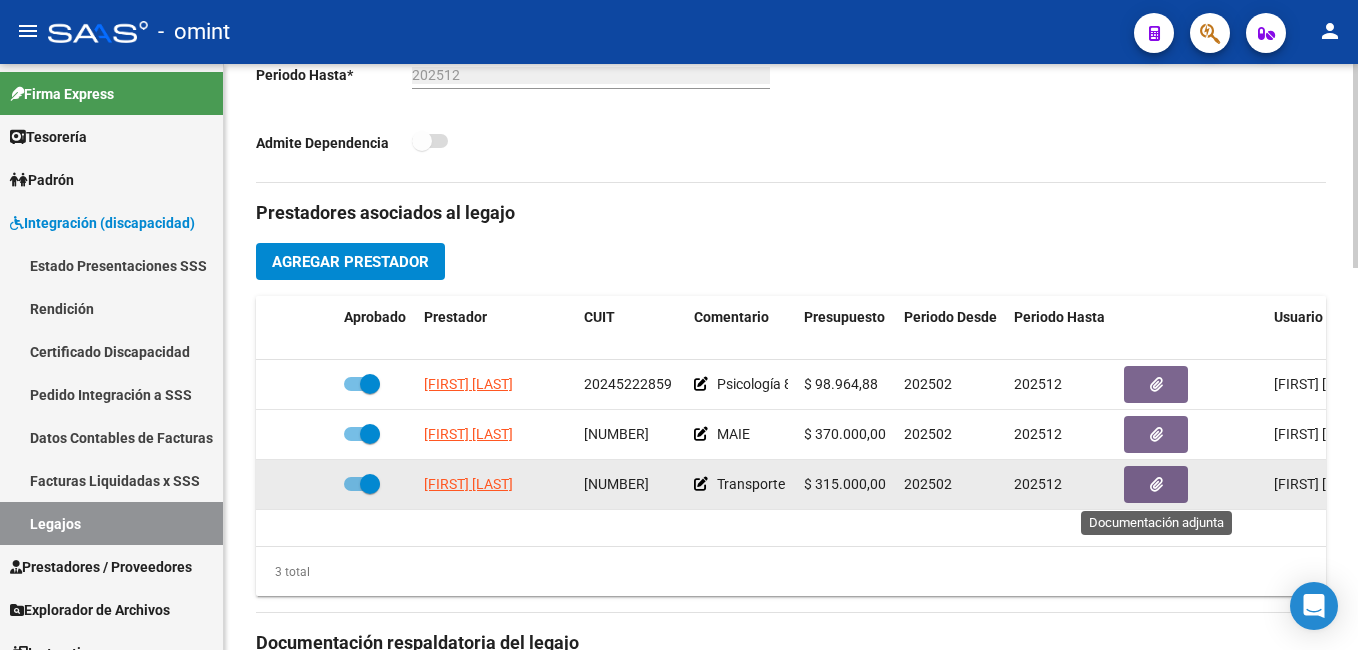 click 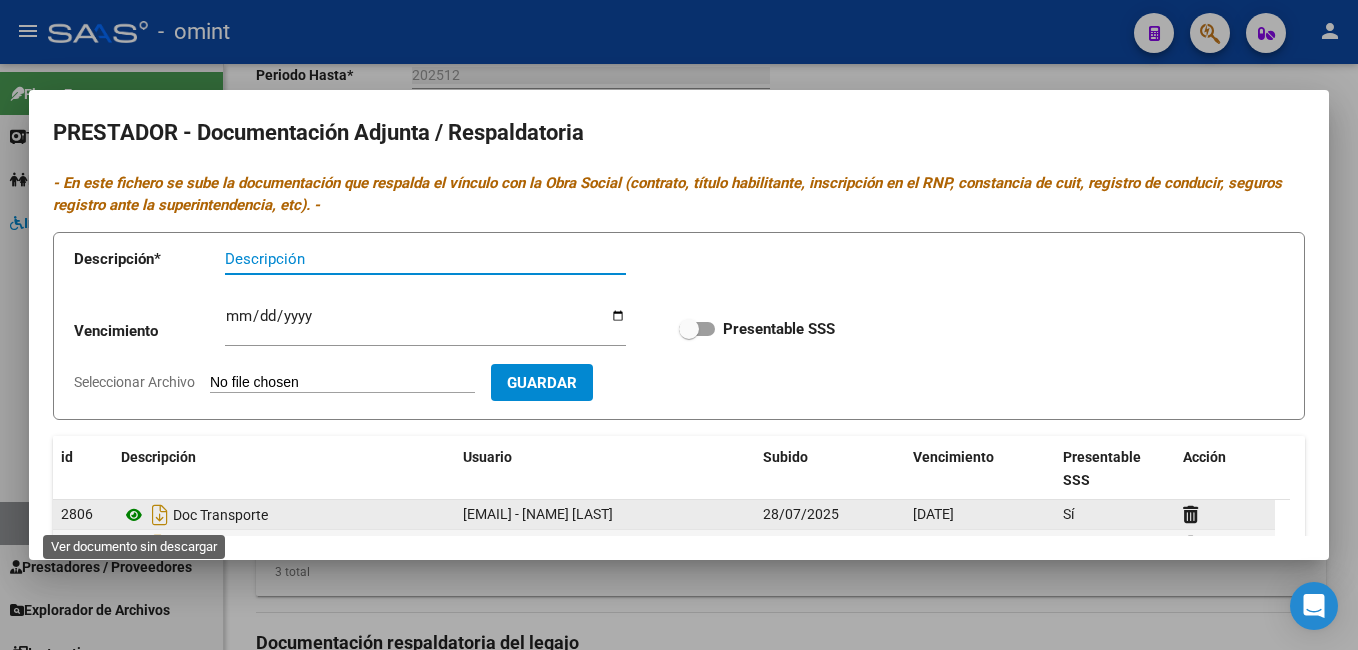 click 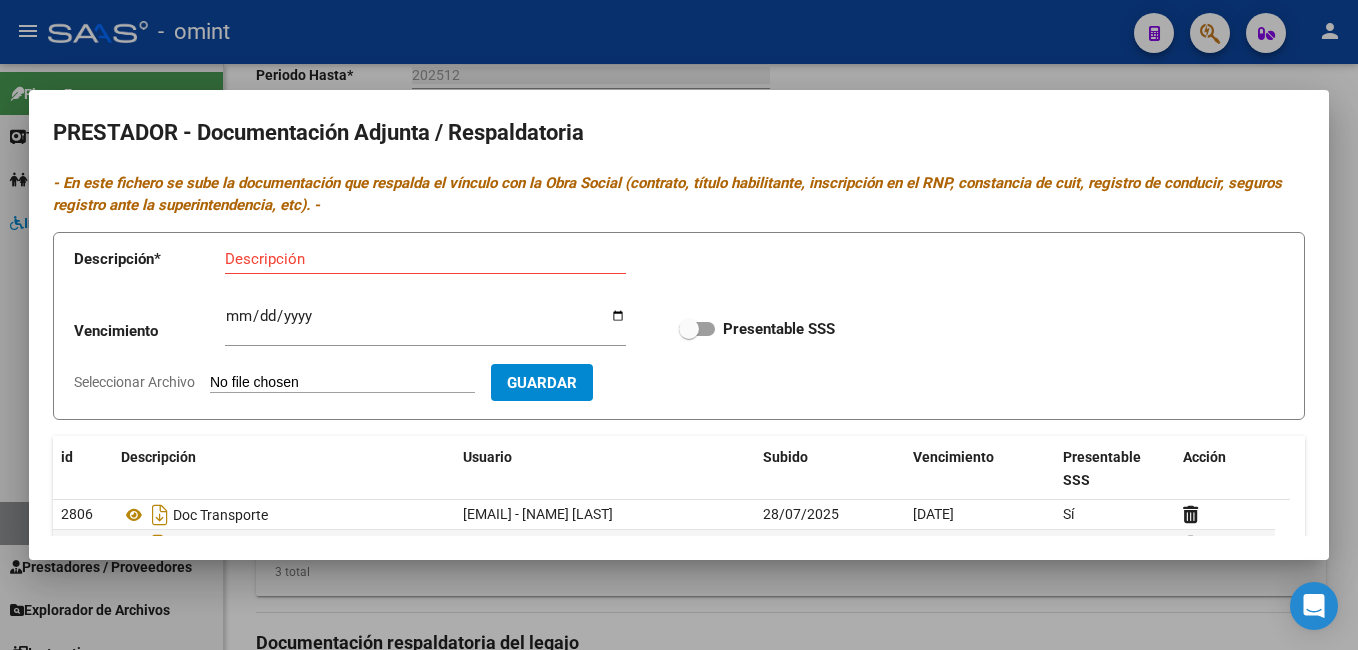 click at bounding box center [679, 325] 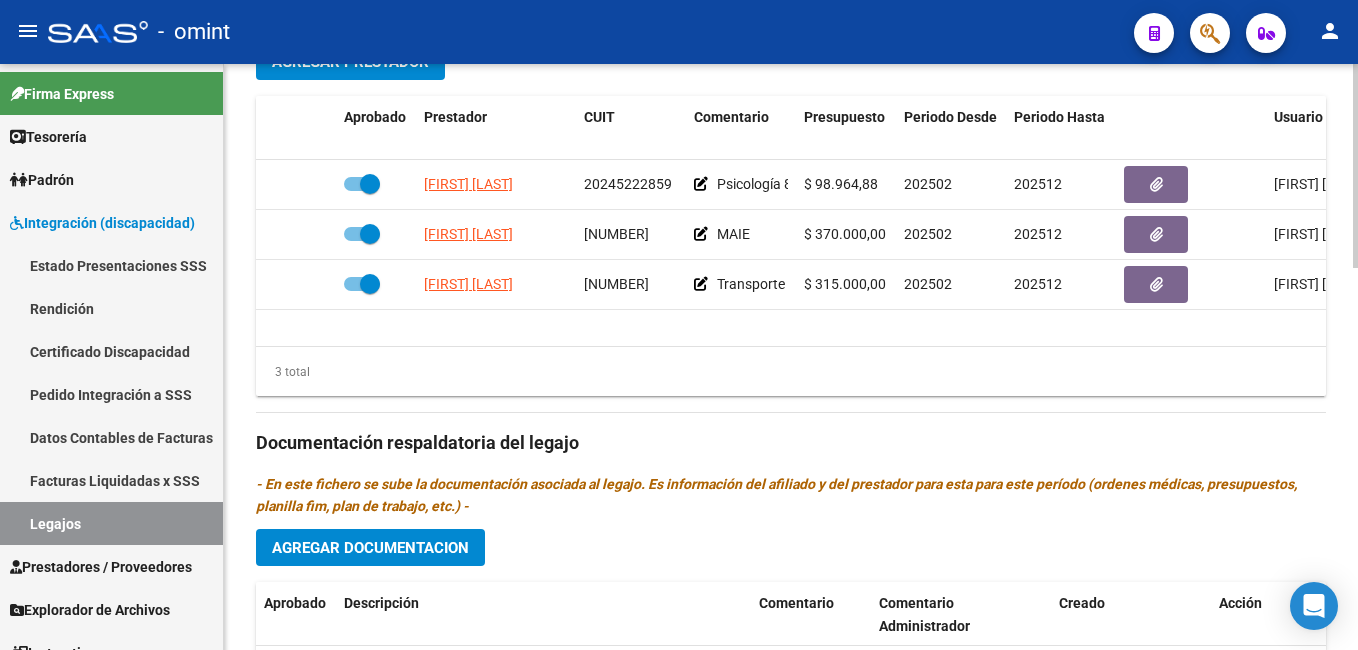 scroll, scrollTop: 1096, scrollLeft: 0, axis: vertical 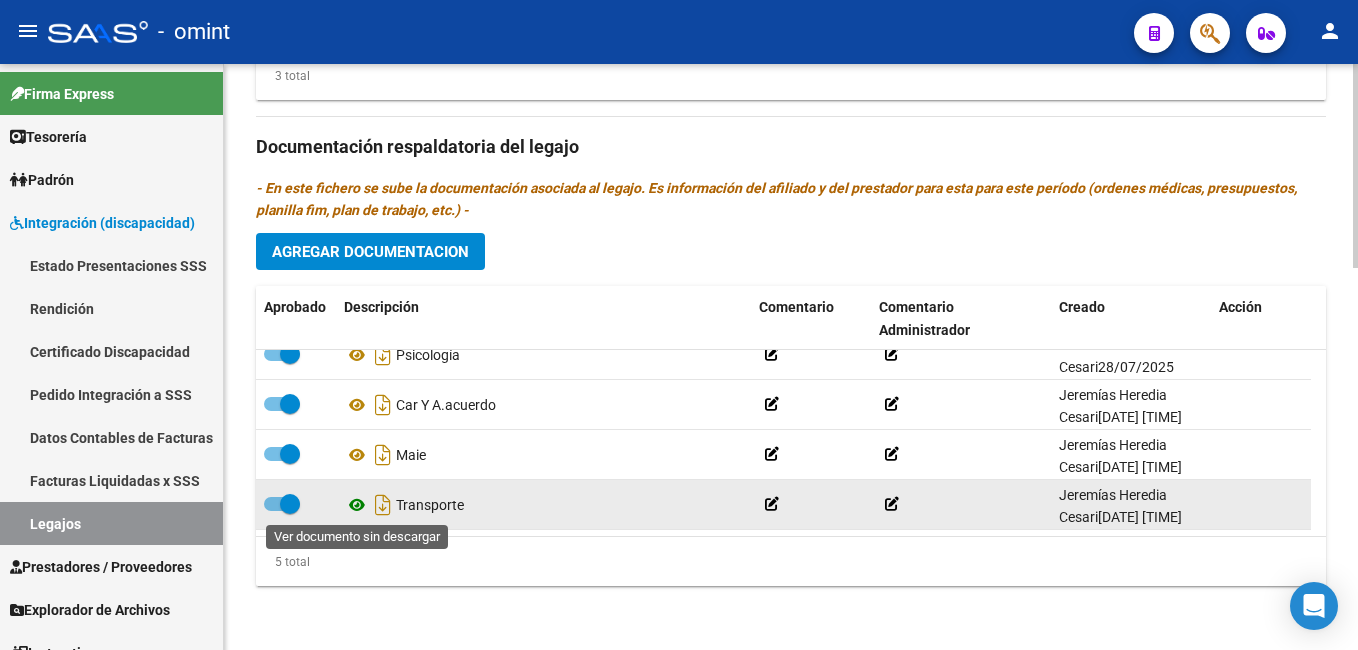 click 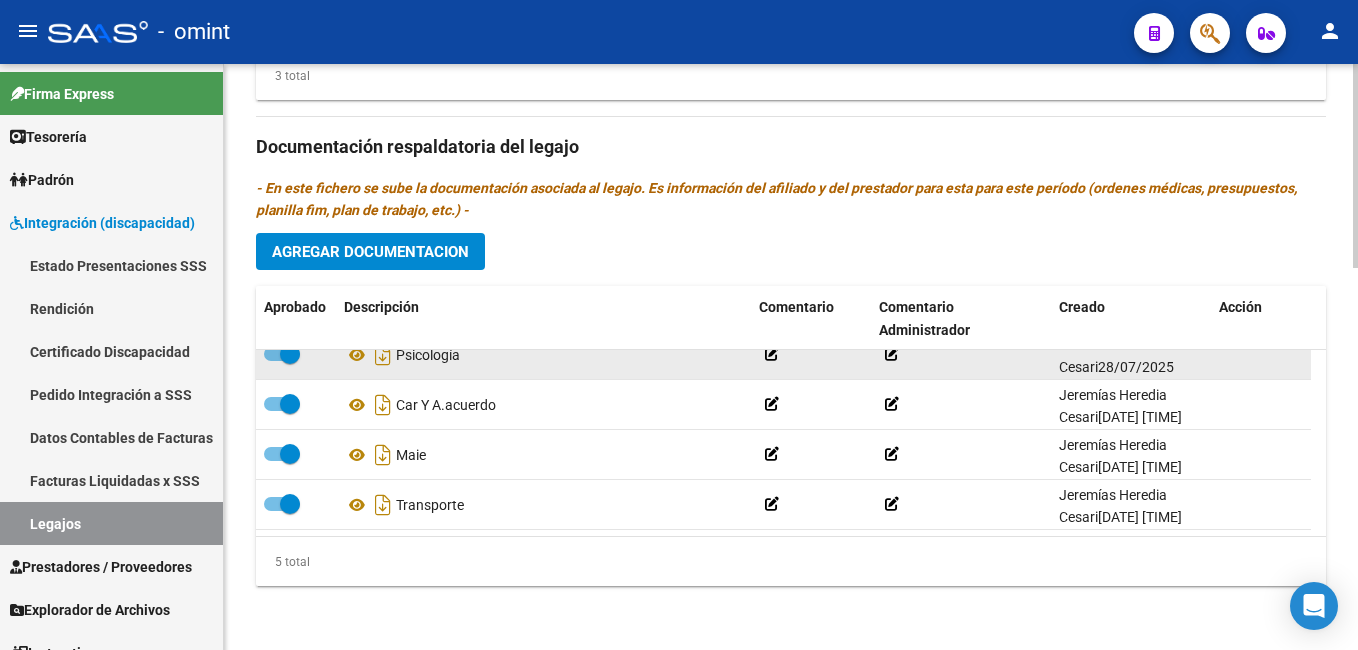 scroll, scrollTop: 0, scrollLeft: 0, axis: both 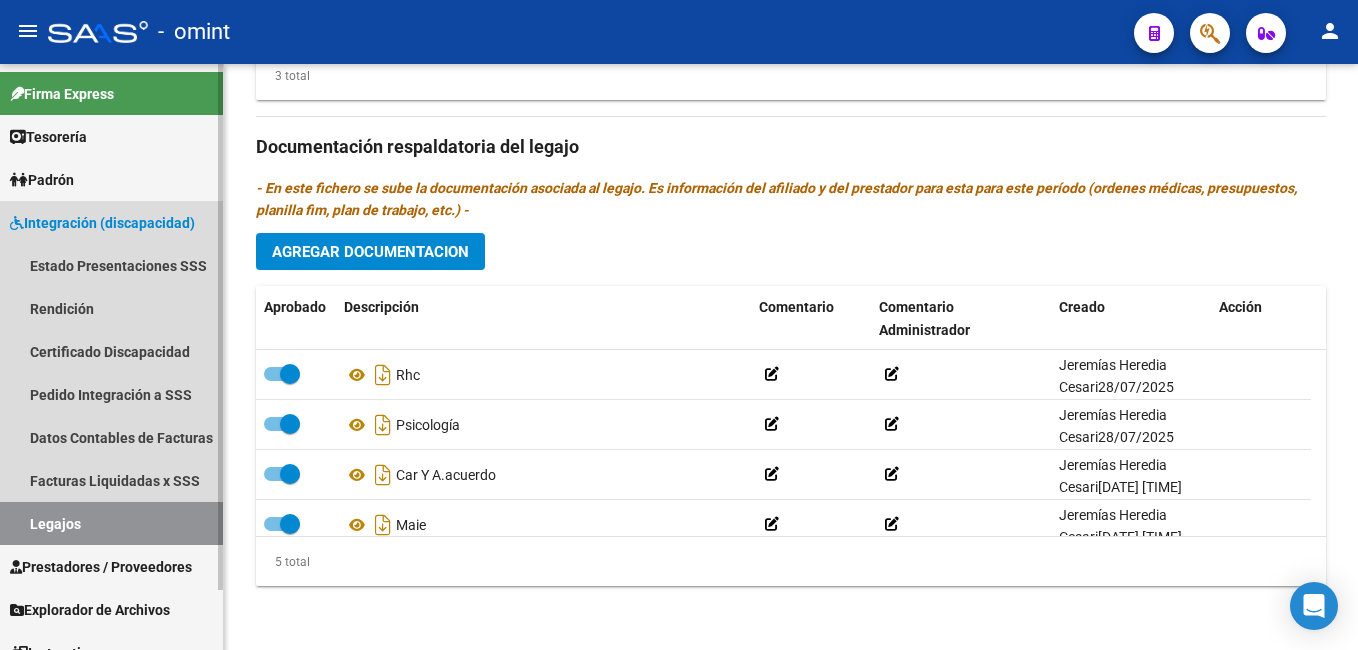 click on "Legajos" at bounding box center (111, 523) 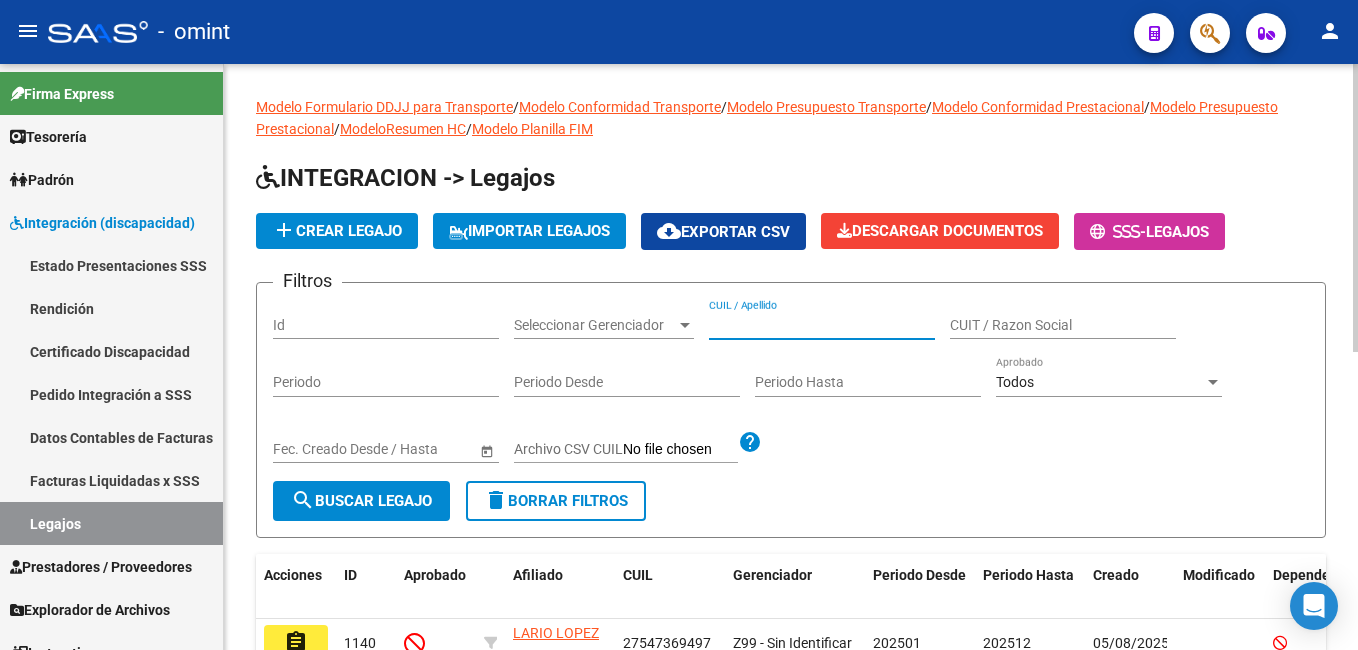 paste on "[NUMBER]" 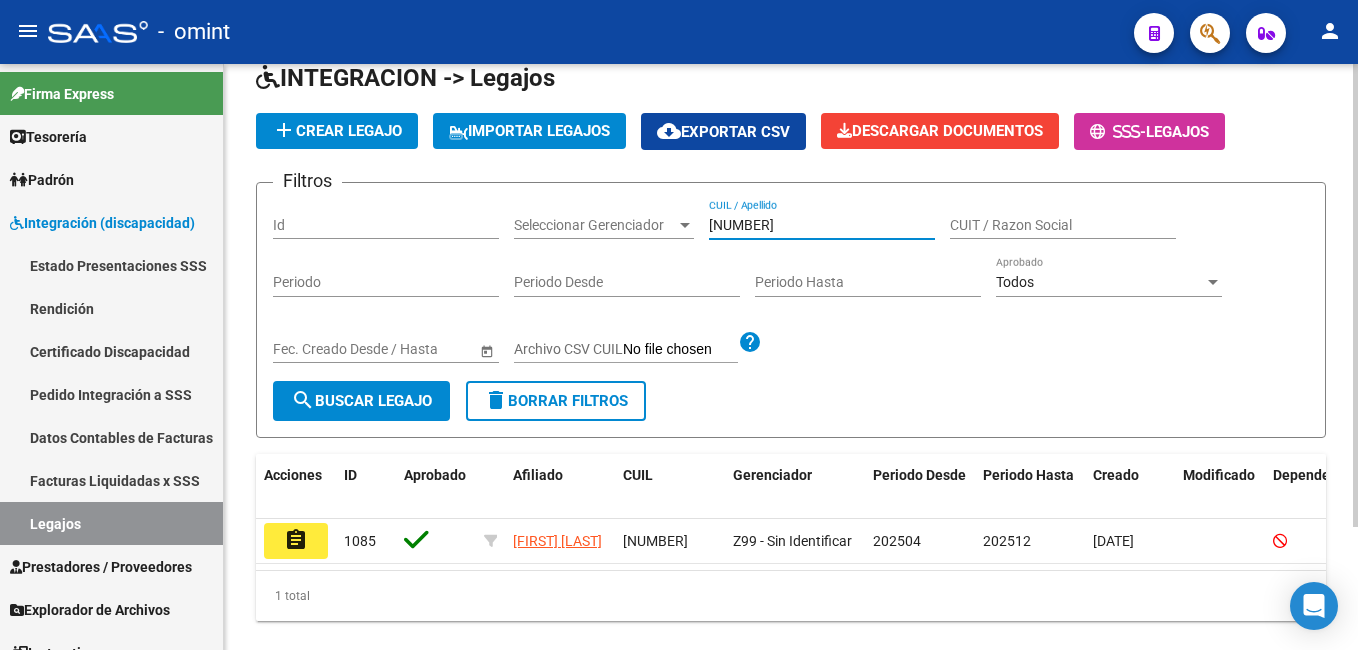 scroll, scrollTop: 155, scrollLeft: 0, axis: vertical 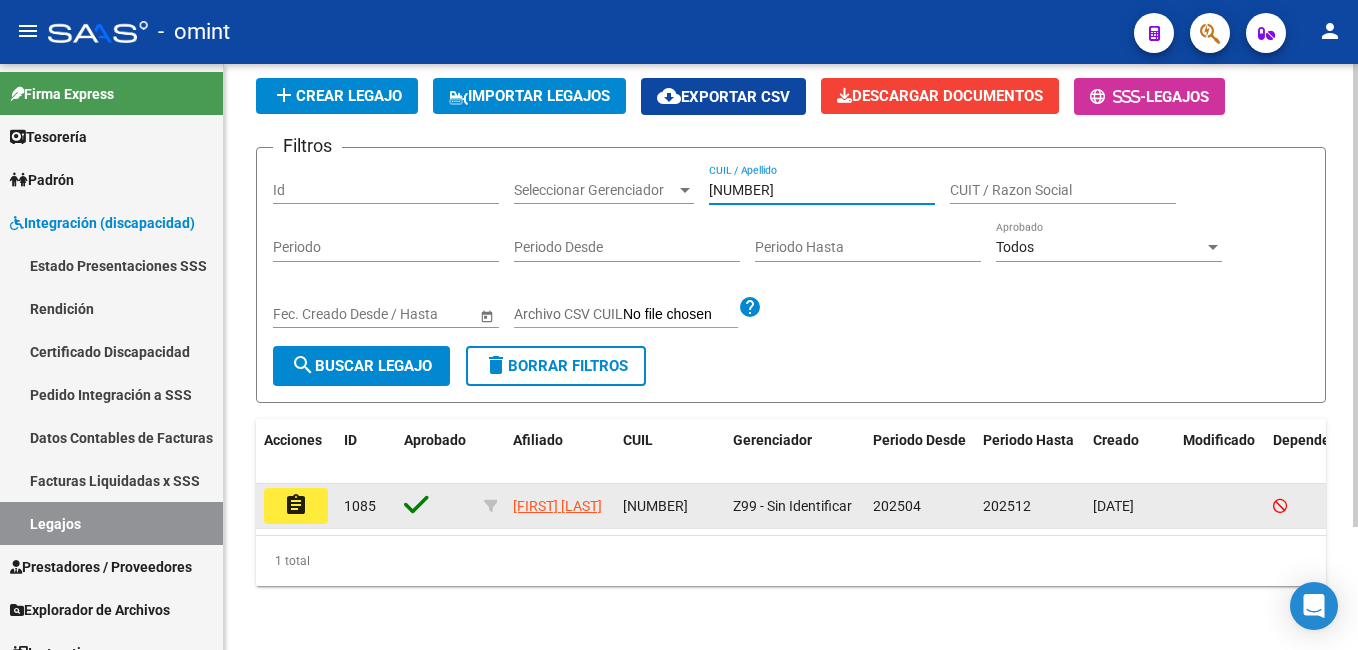 type on "[NUMBER]" 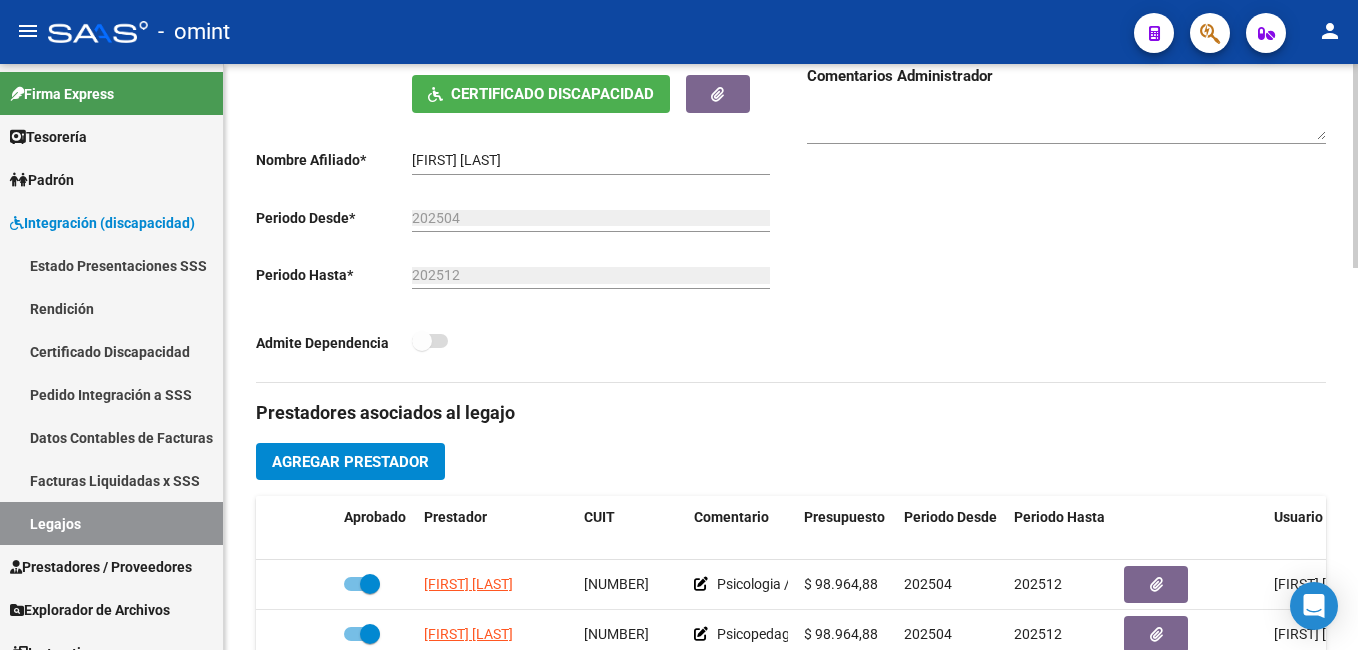 scroll, scrollTop: 600, scrollLeft: 0, axis: vertical 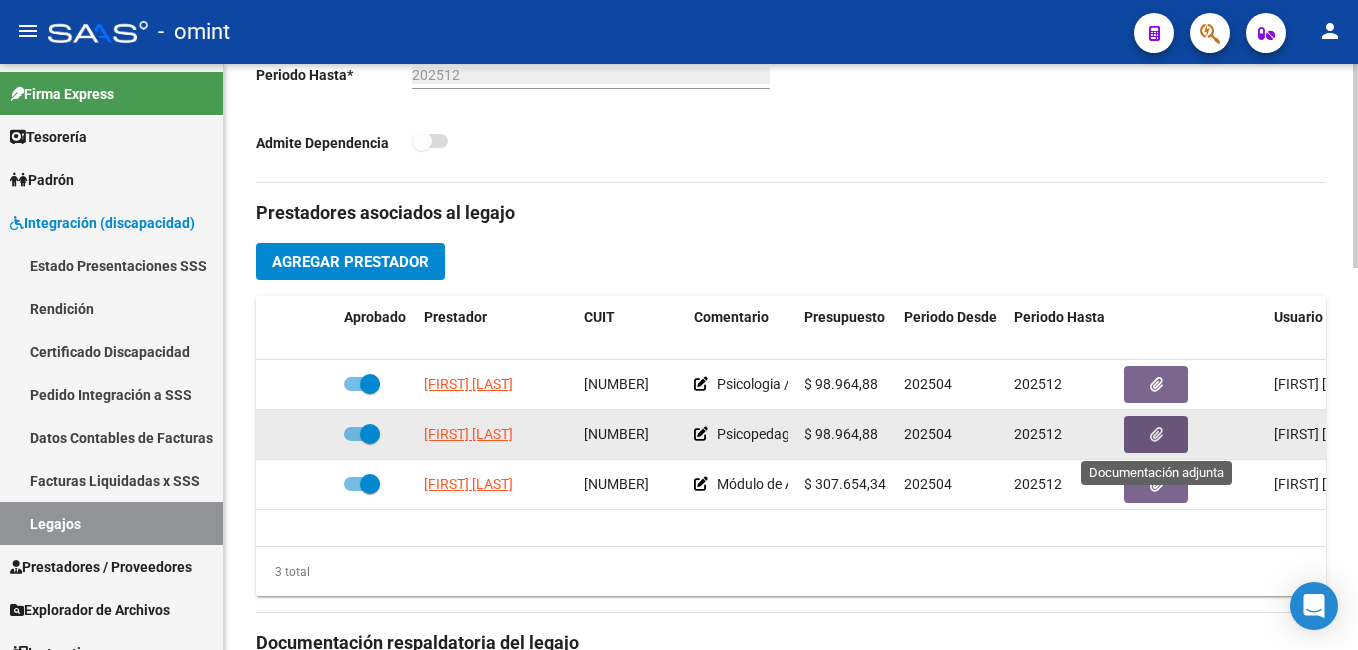 click 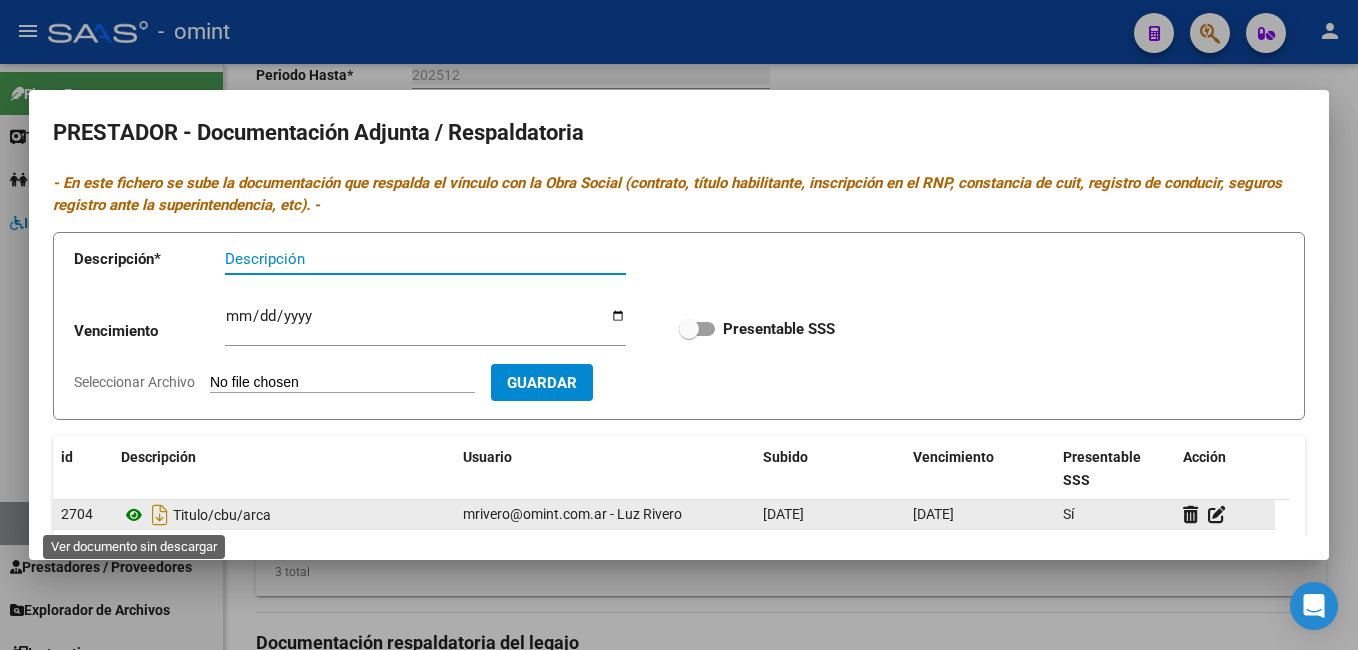 click 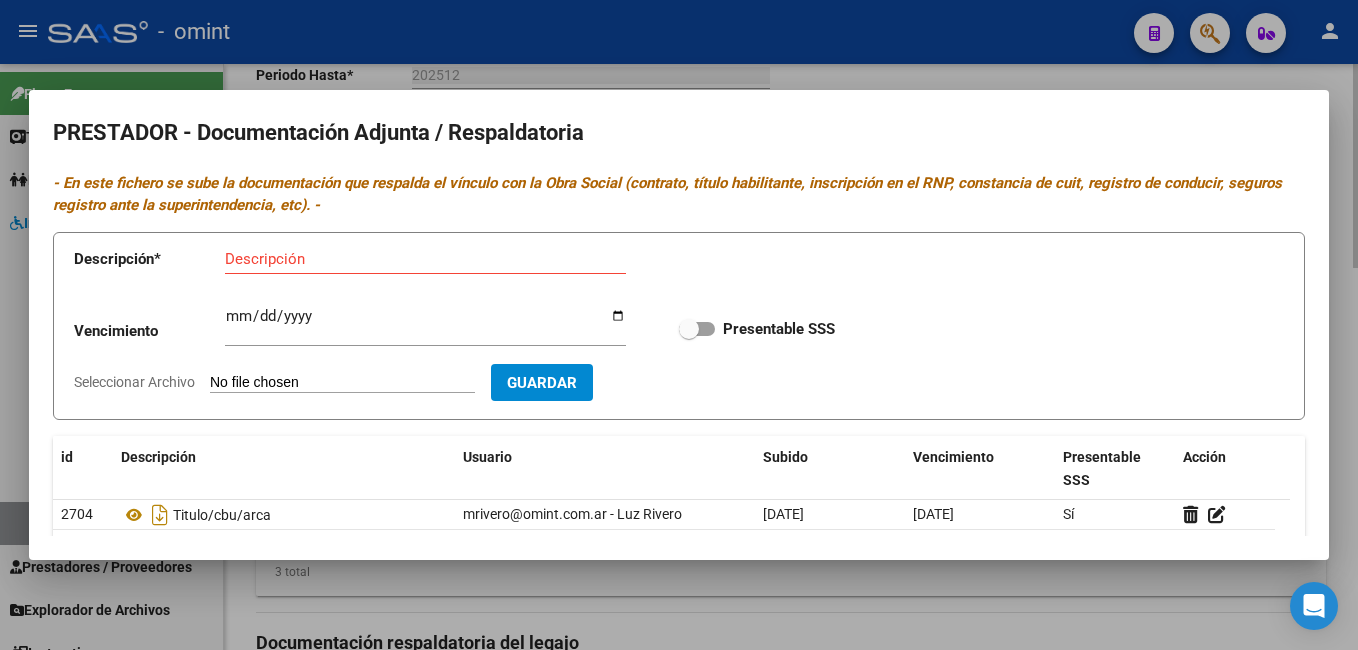 click at bounding box center (679, 325) 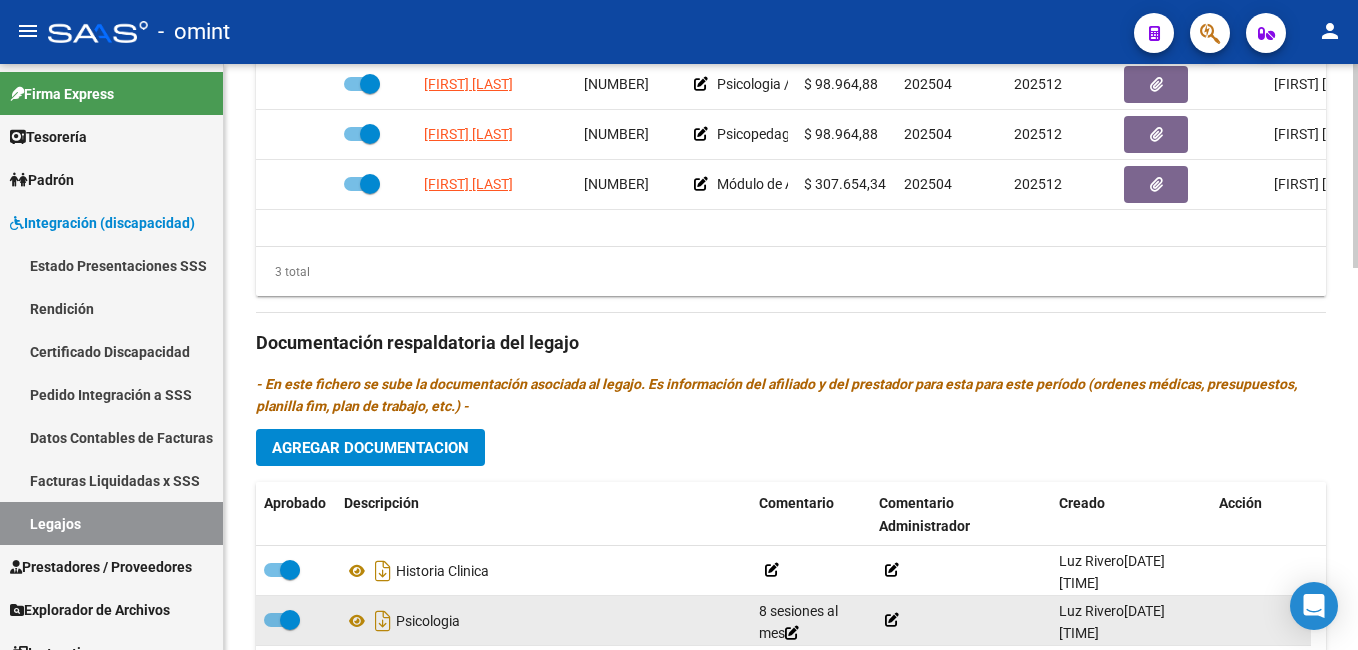 scroll, scrollTop: 1000, scrollLeft: 0, axis: vertical 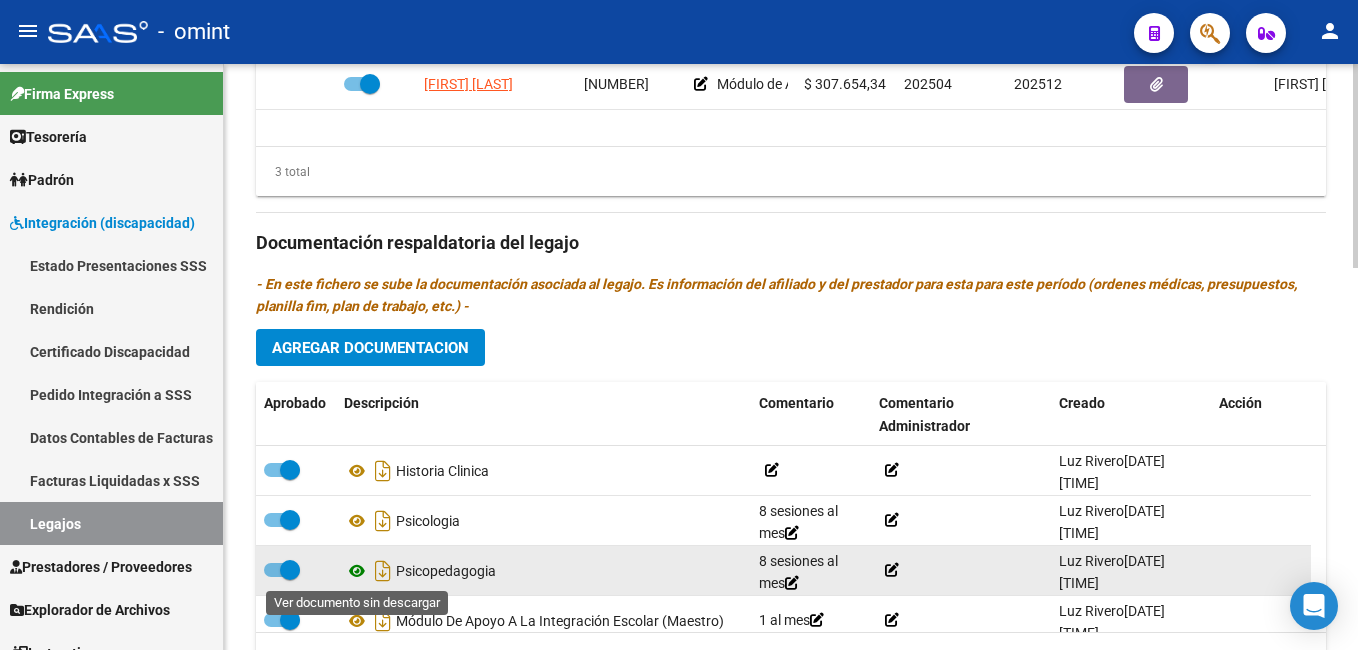 click 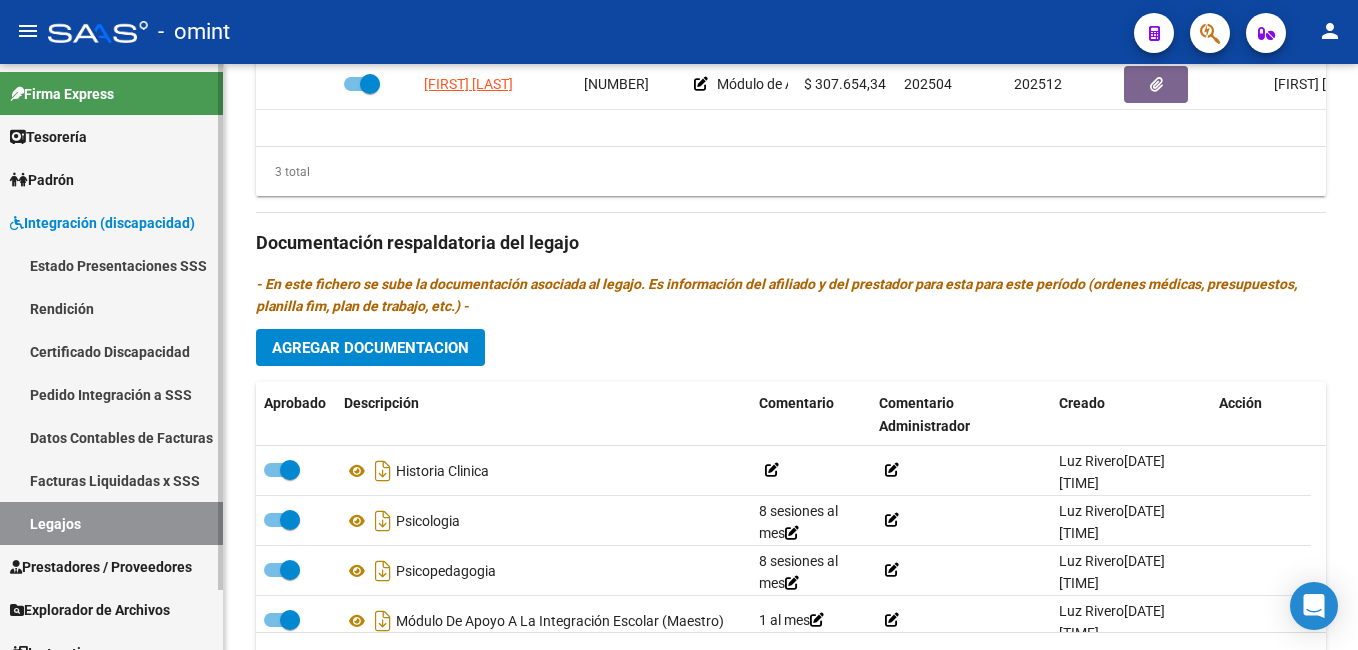 click on "Legajos" at bounding box center [111, 523] 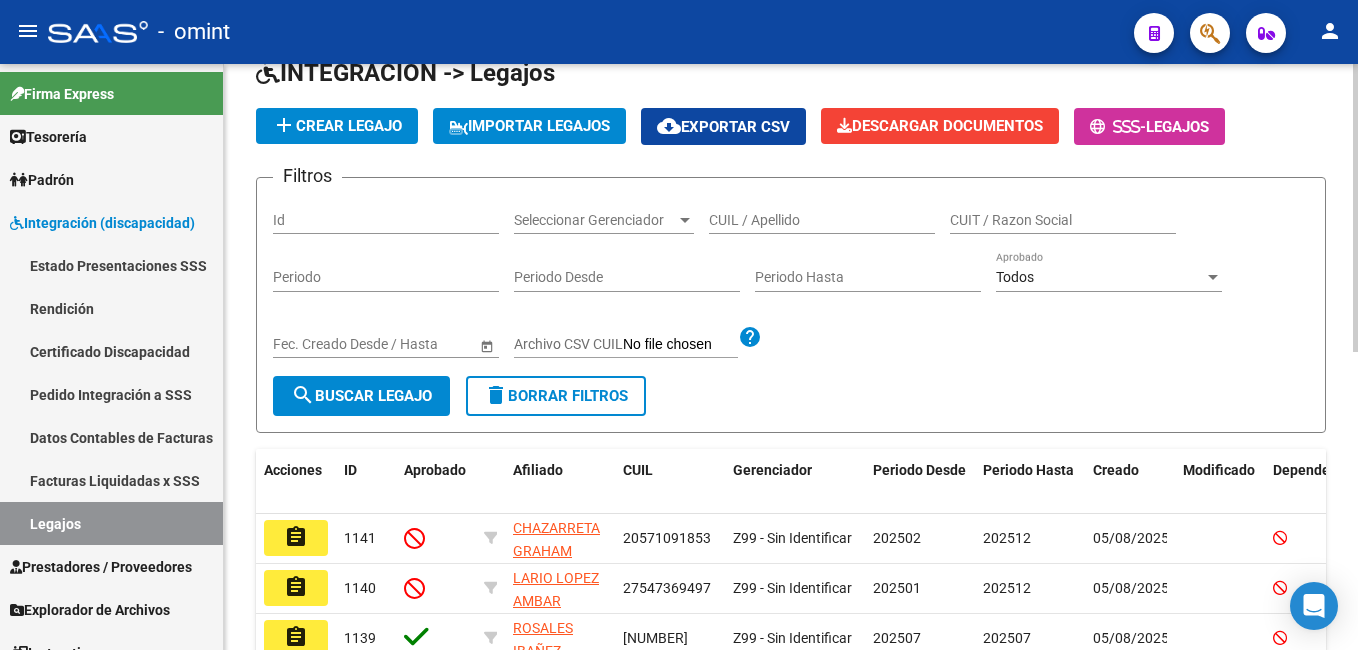scroll, scrollTop: 0, scrollLeft: 0, axis: both 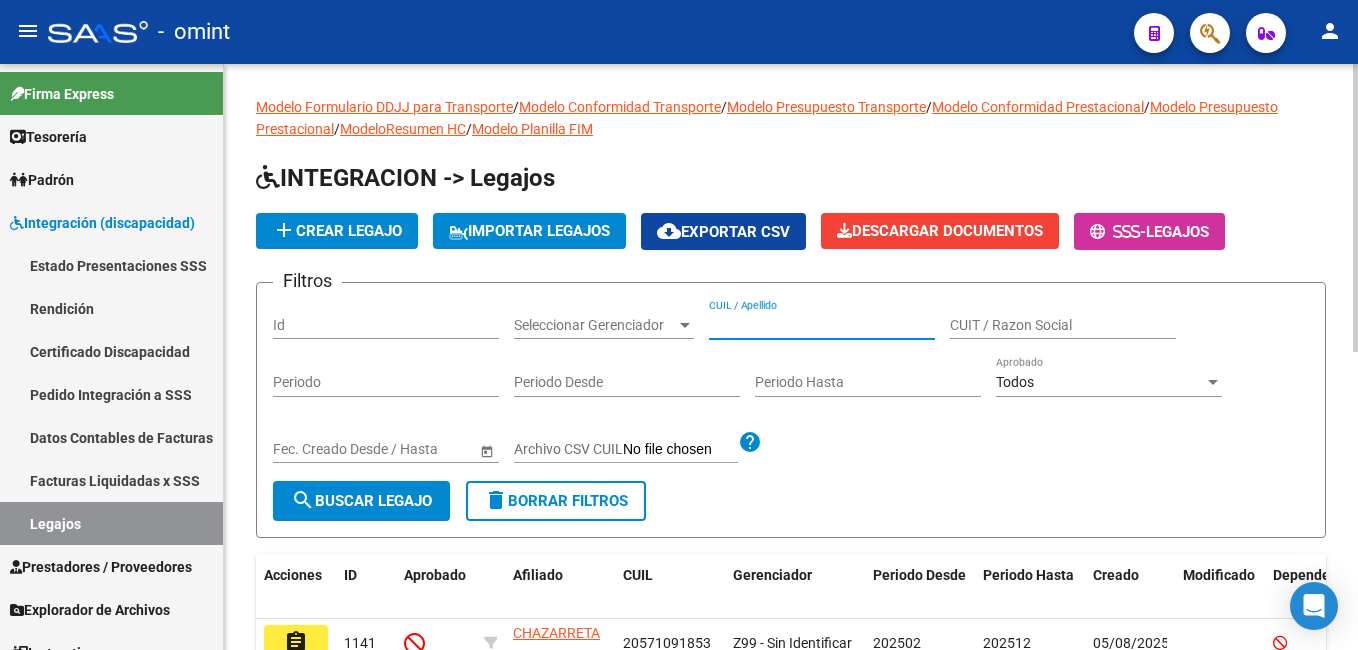 paste on "[NUMBER]" 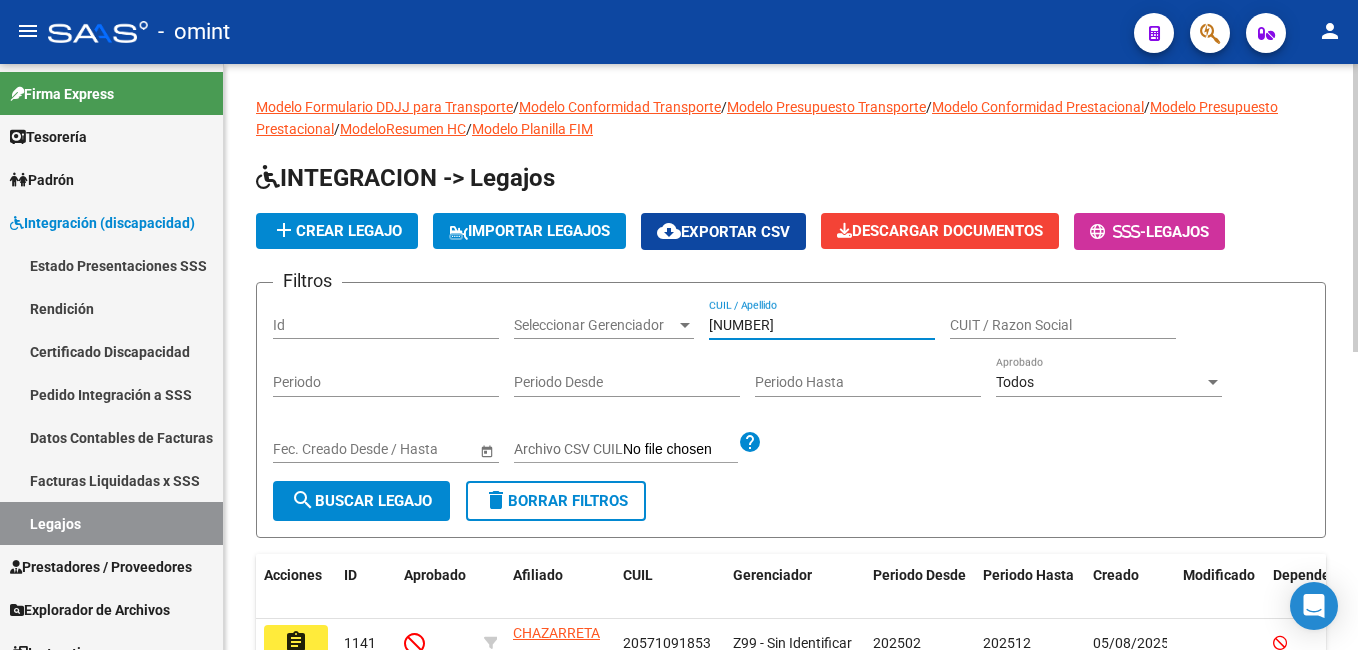 type on "[NUMBER]" 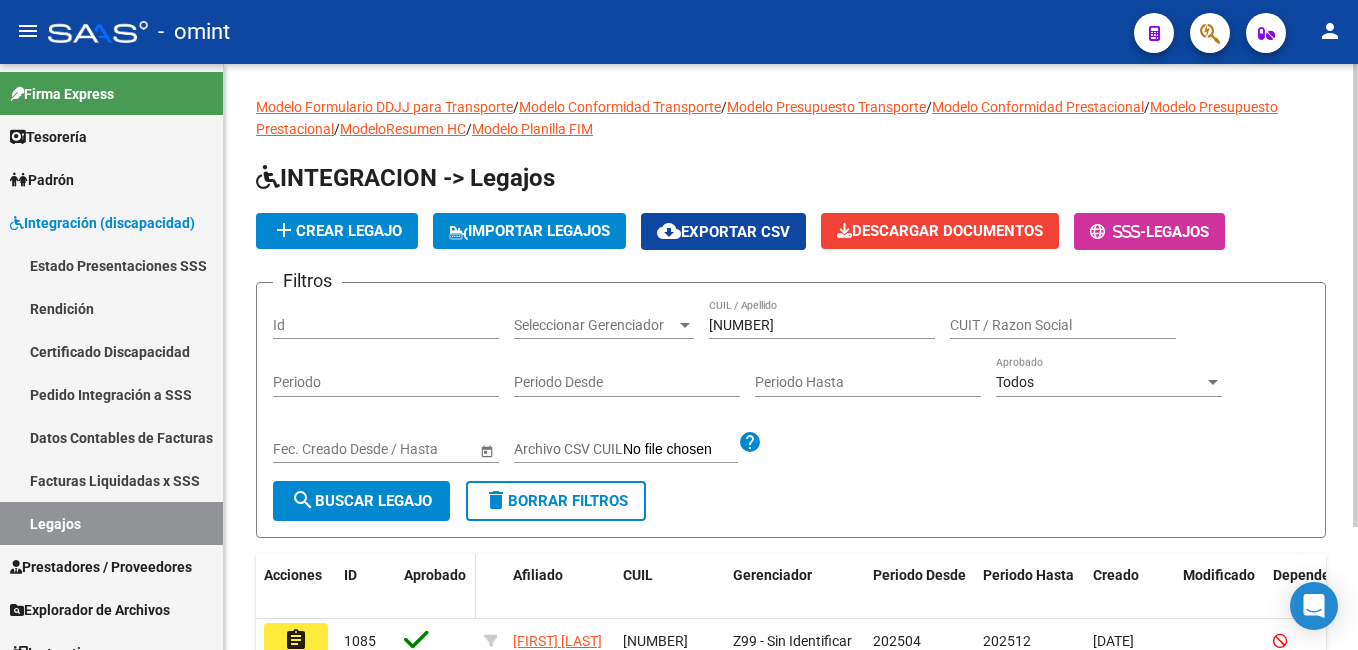scroll, scrollTop: 155, scrollLeft: 0, axis: vertical 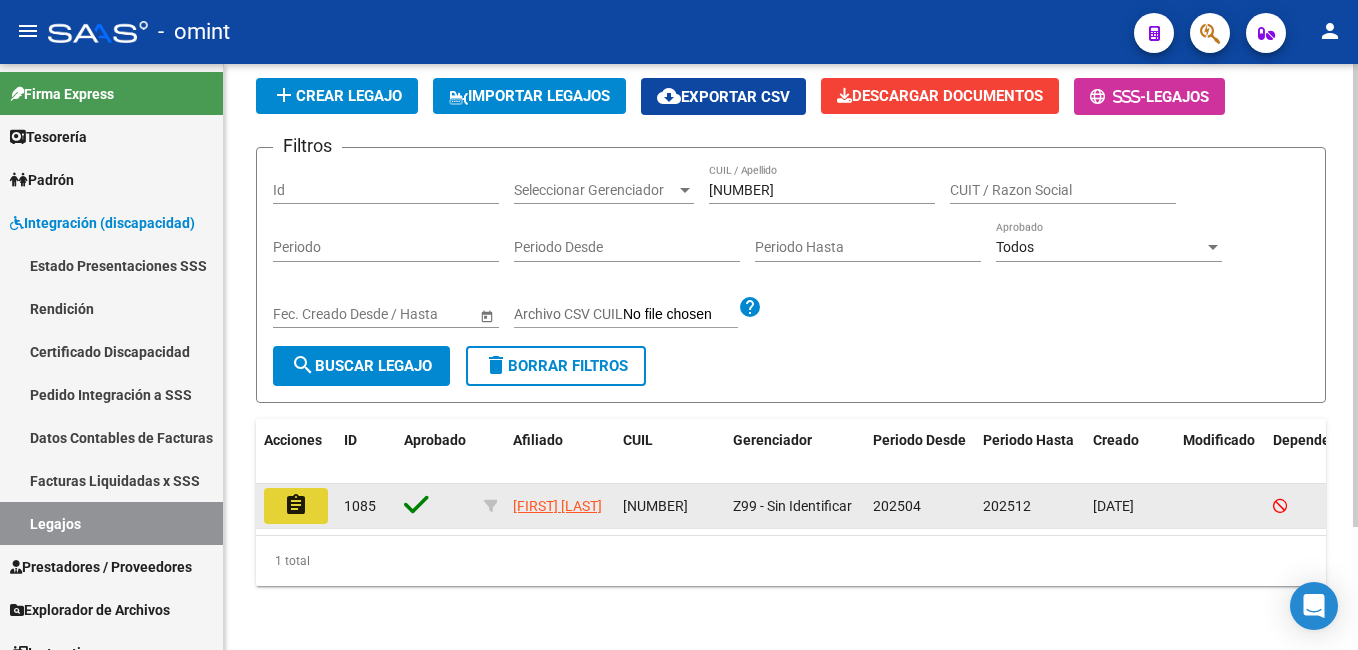 click on "assignment" 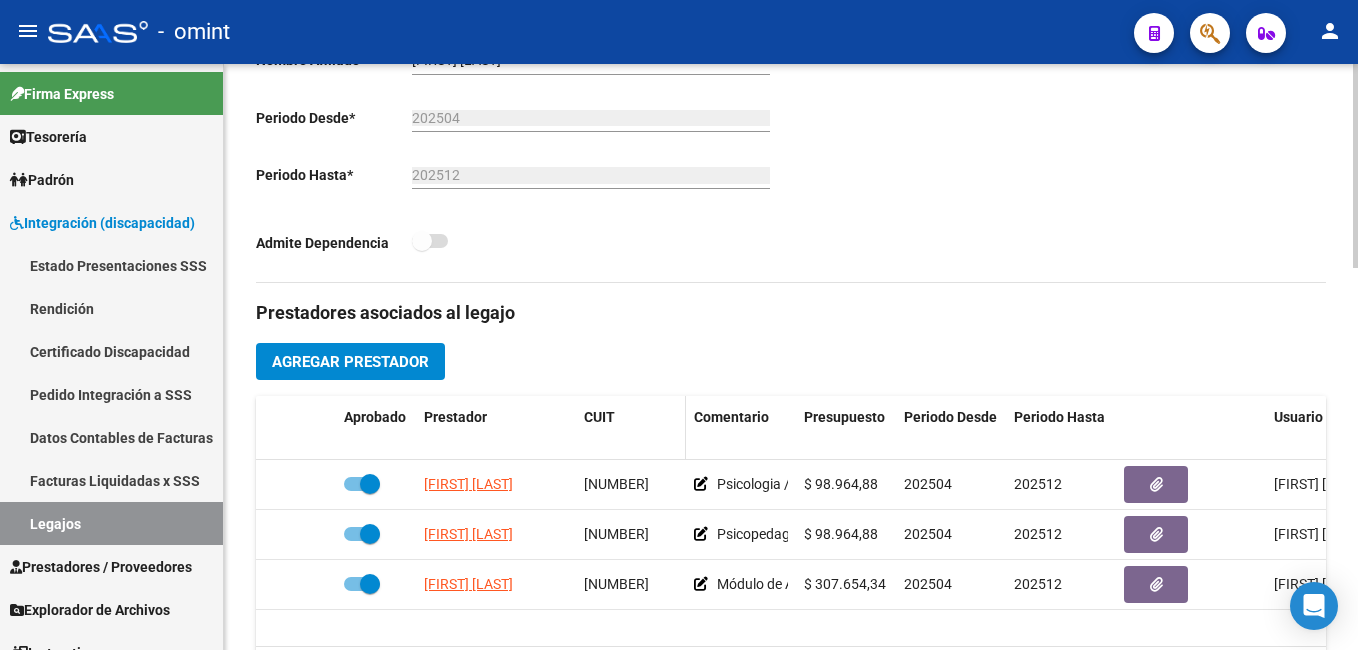 scroll, scrollTop: 600, scrollLeft: 0, axis: vertical 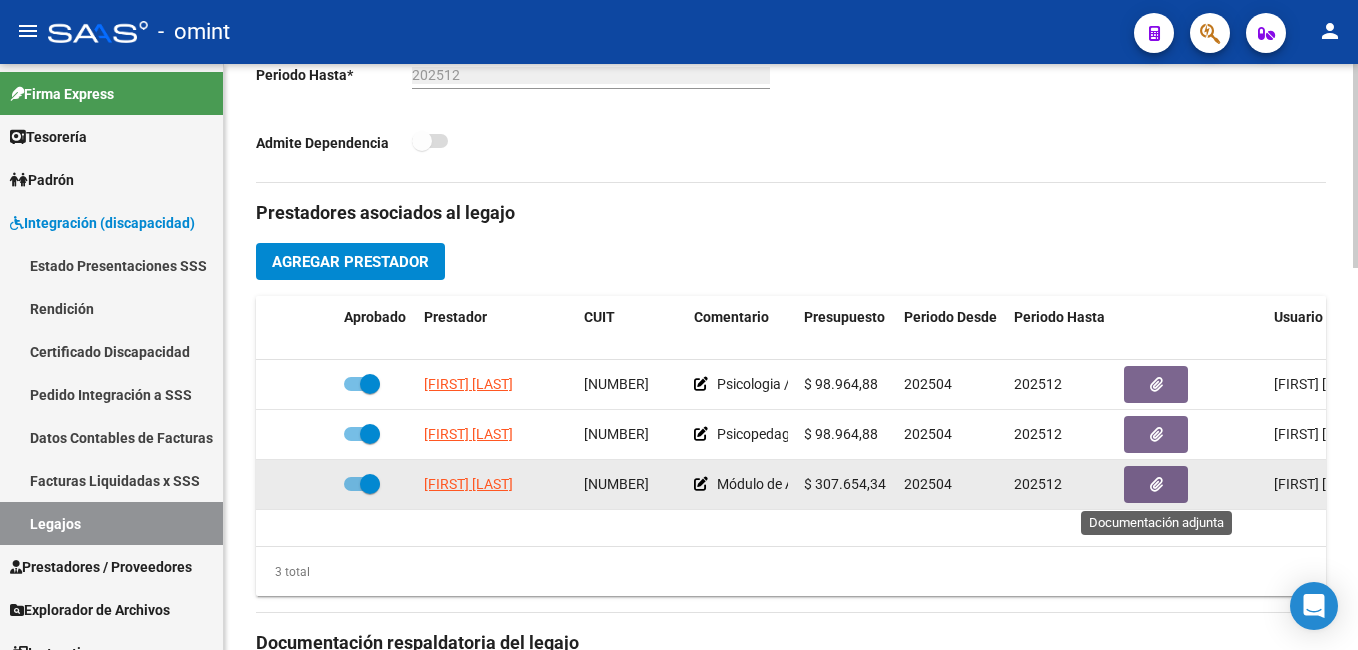 click 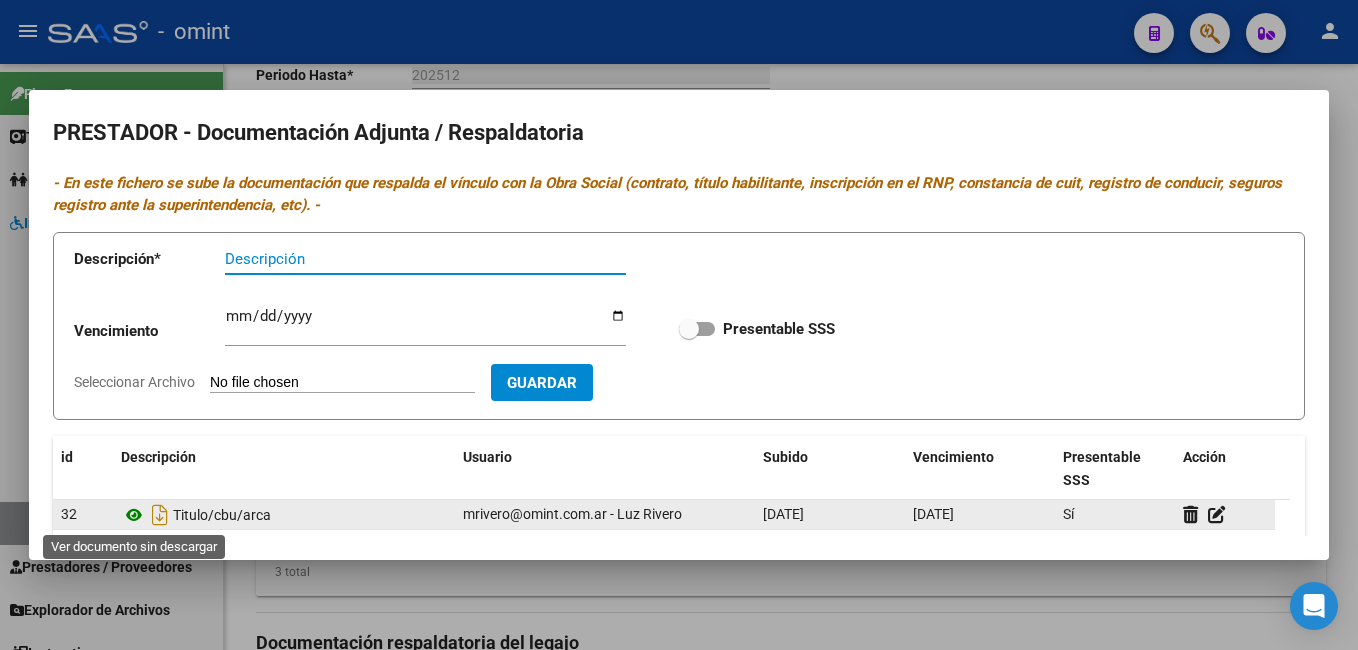 click 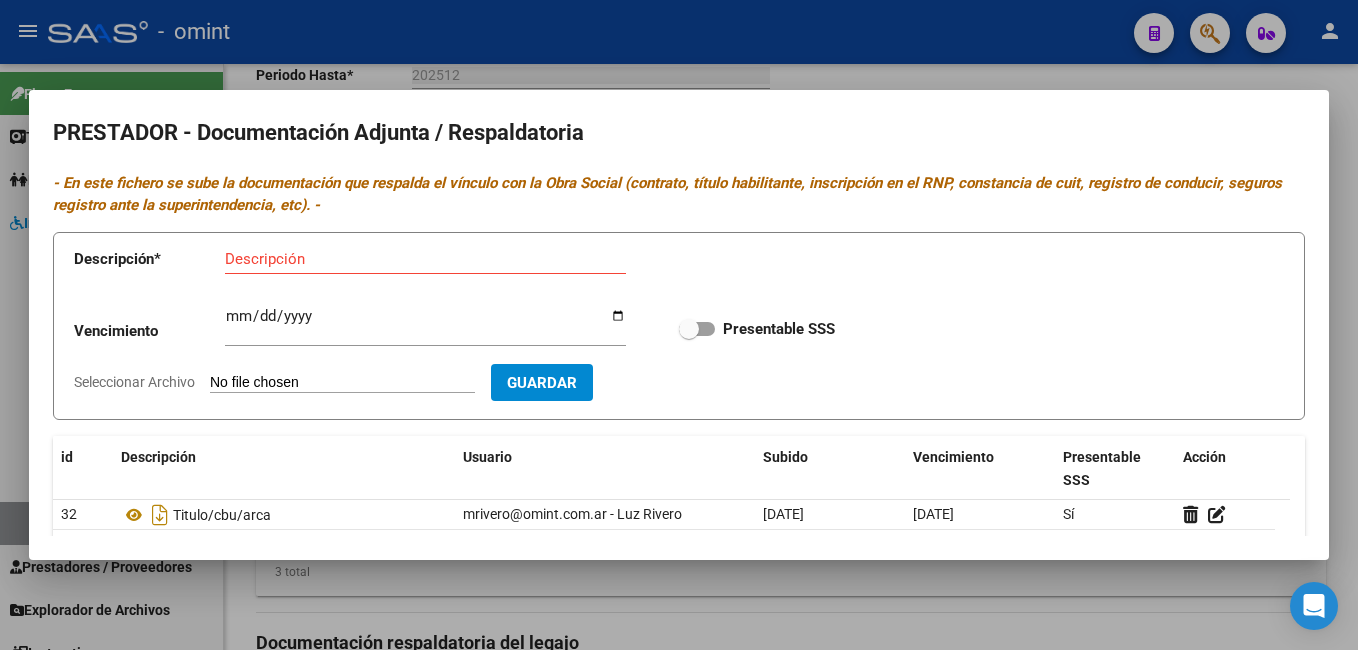 click at bounding box center (679, 325) 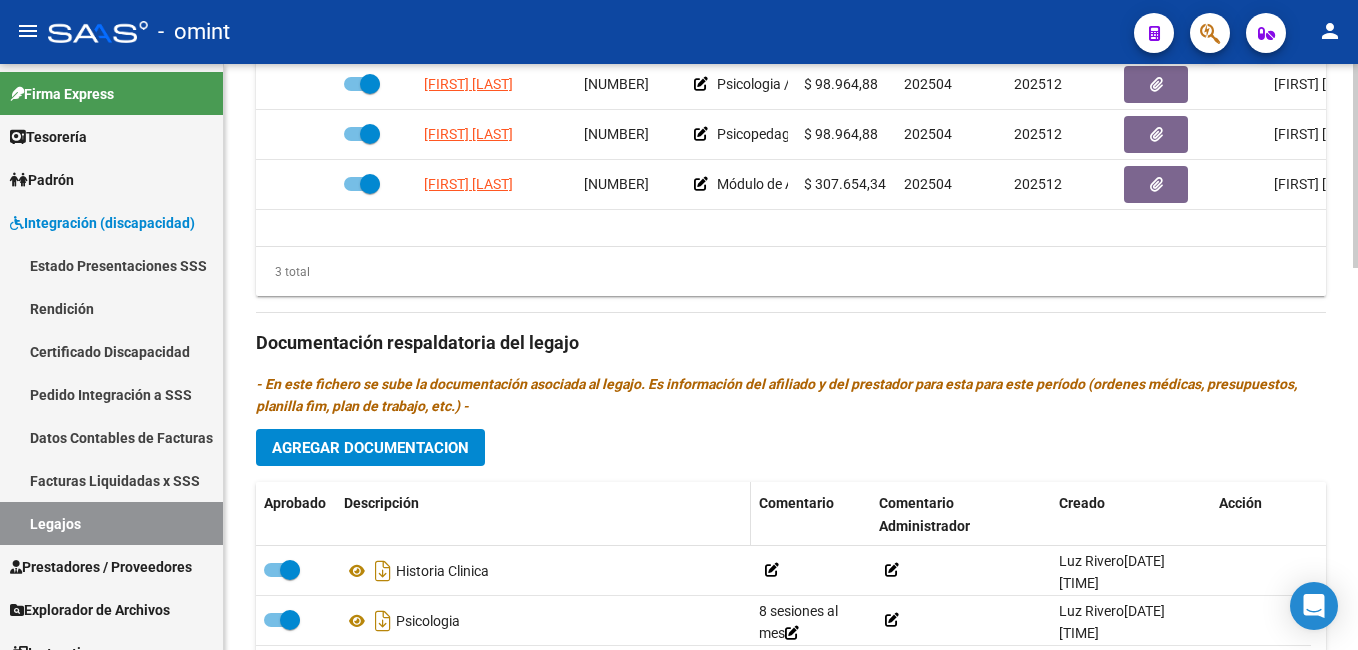 scroll, scrollTop: 1096, scrollLeft: 0, axis: vertical 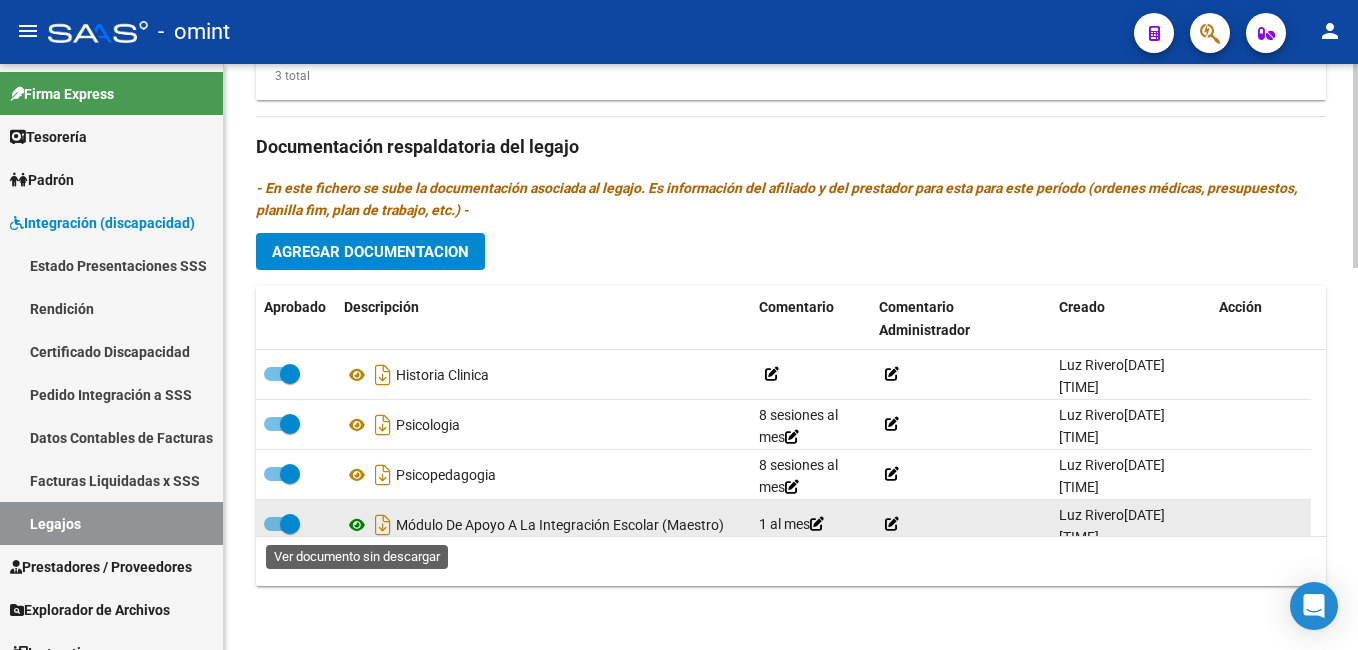 click 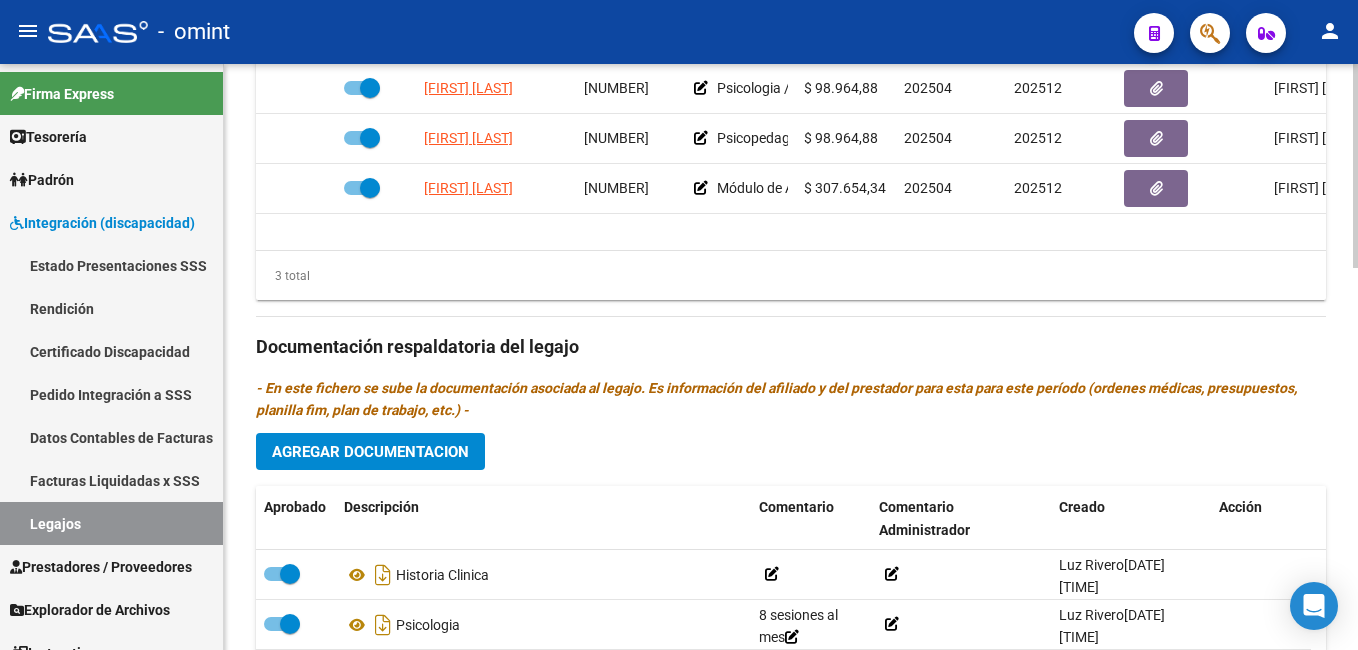 scroll, scrollTop: 696, scrollLeft: 0, axis: vertical 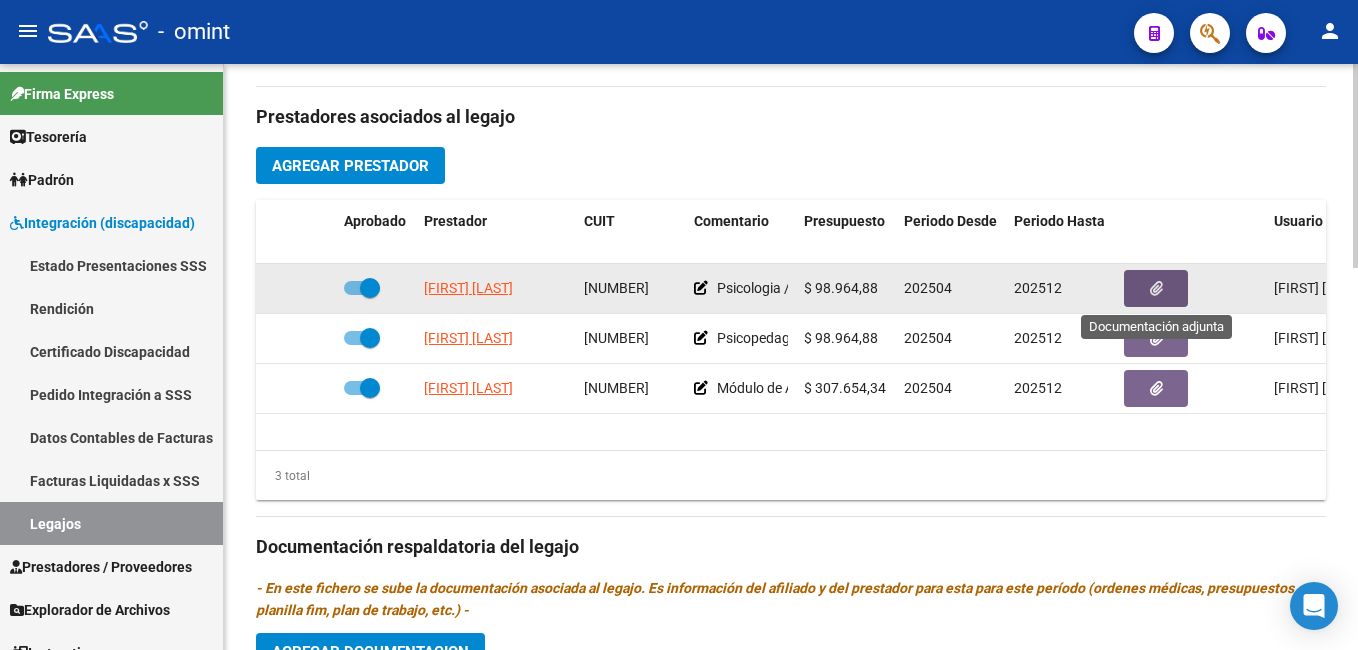 click 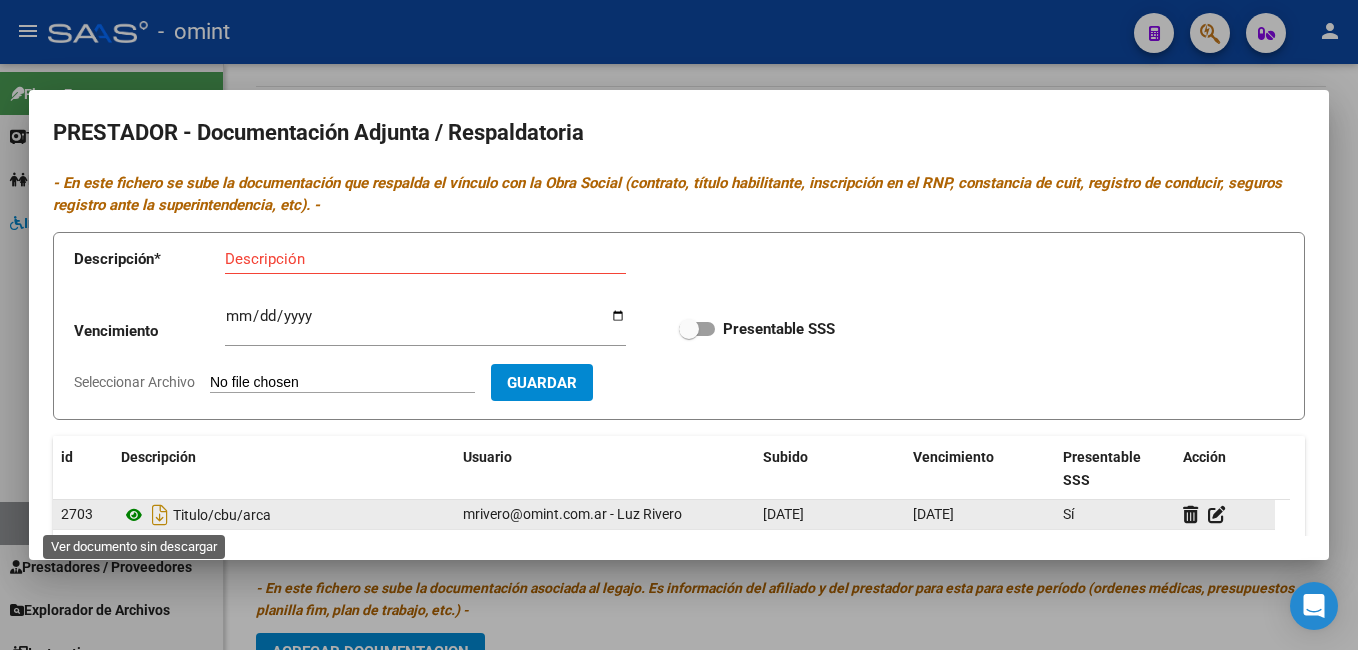 click 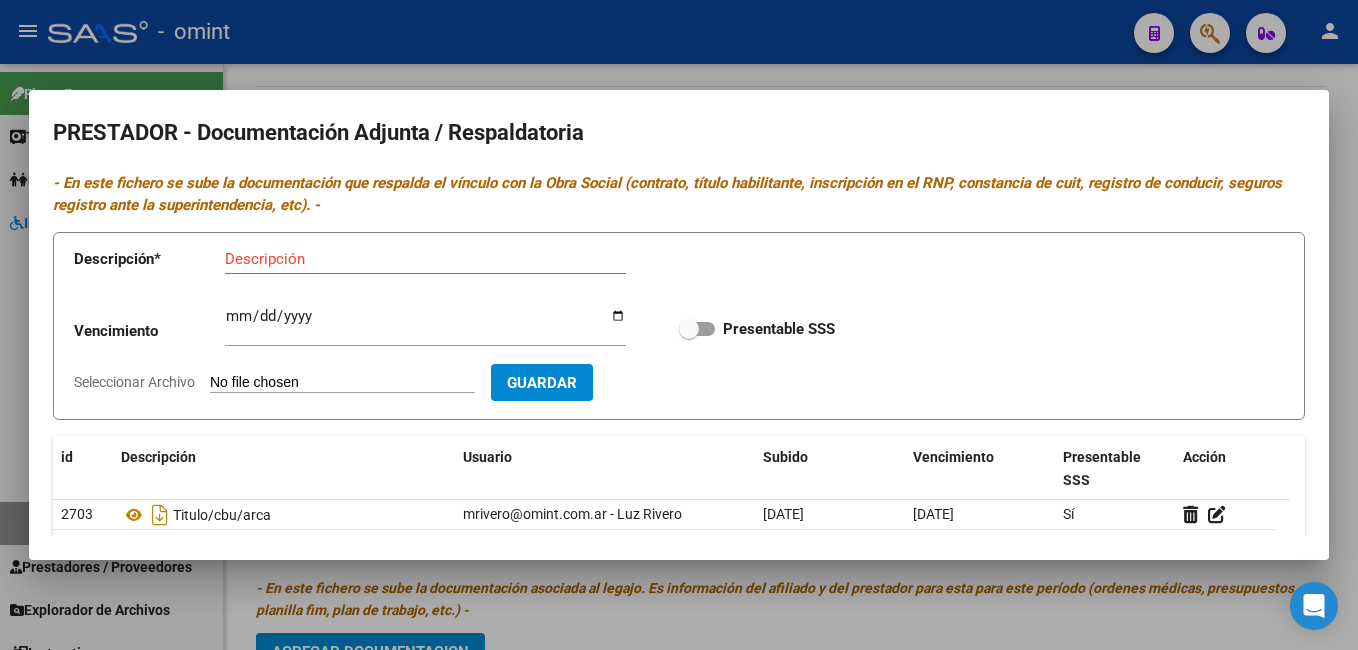 click at bounding box center (679, 325) 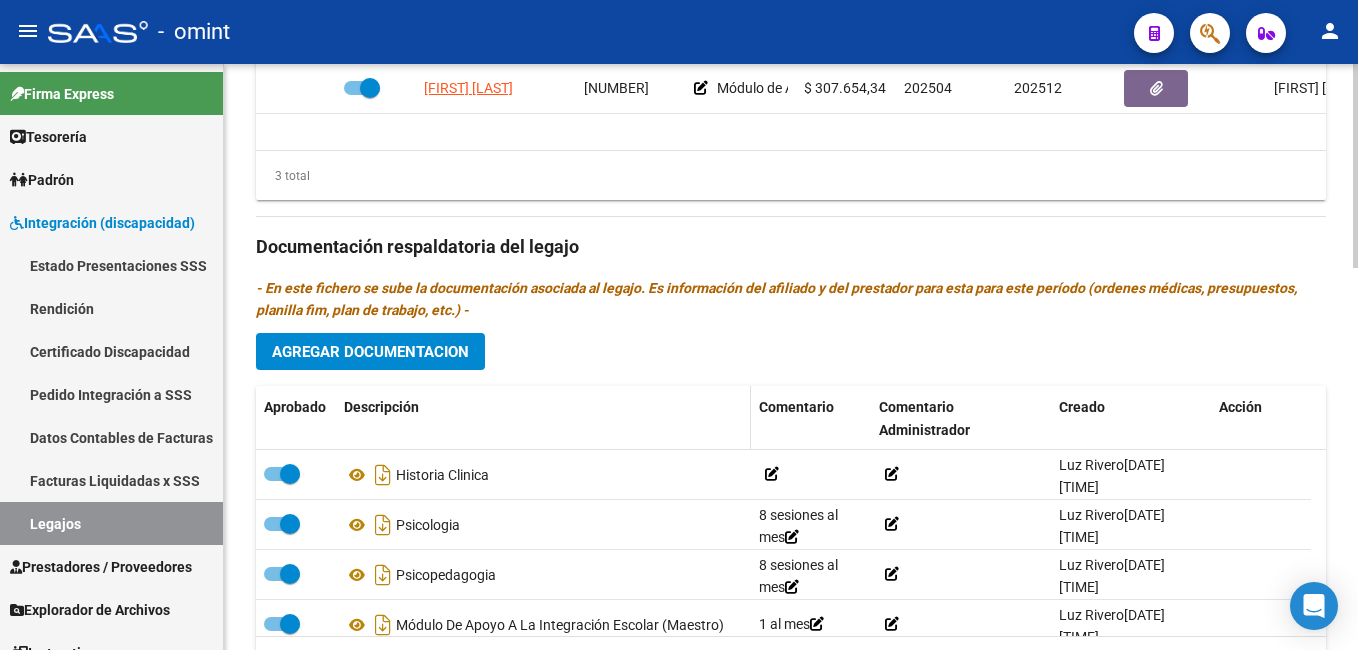 scroll, scrollTop: 1096, scrollLeft: 0, axis: vertical 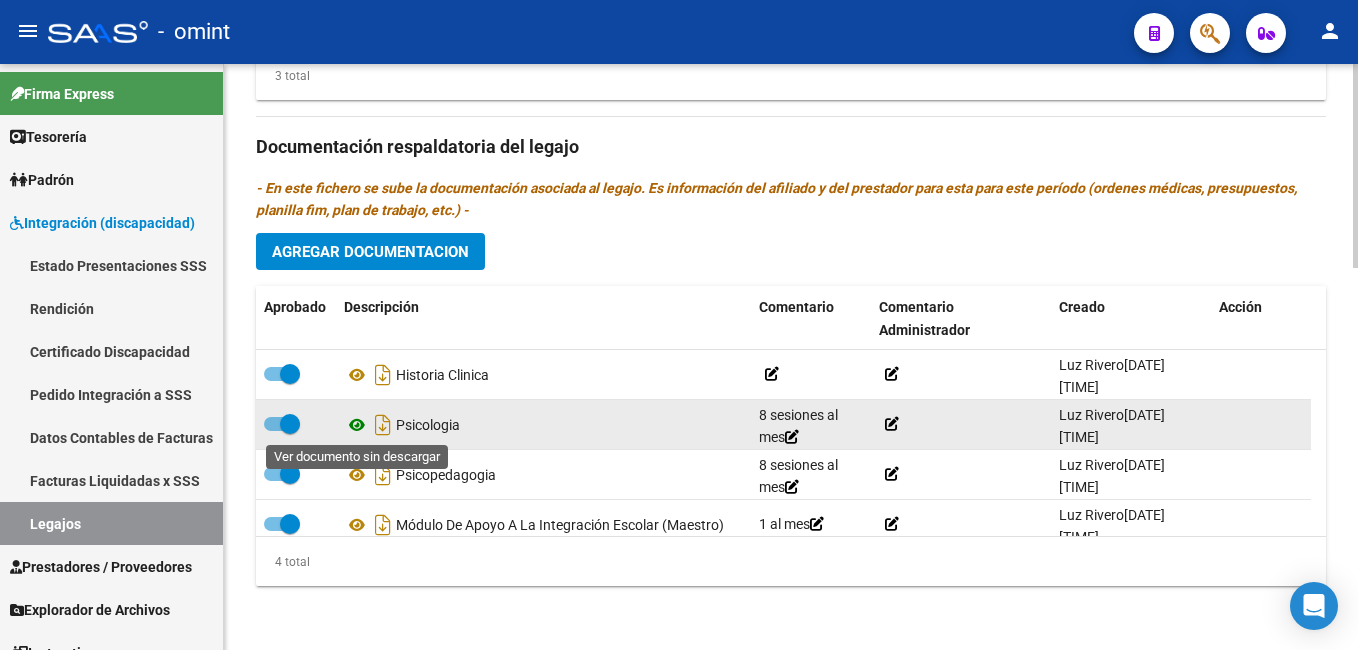 click 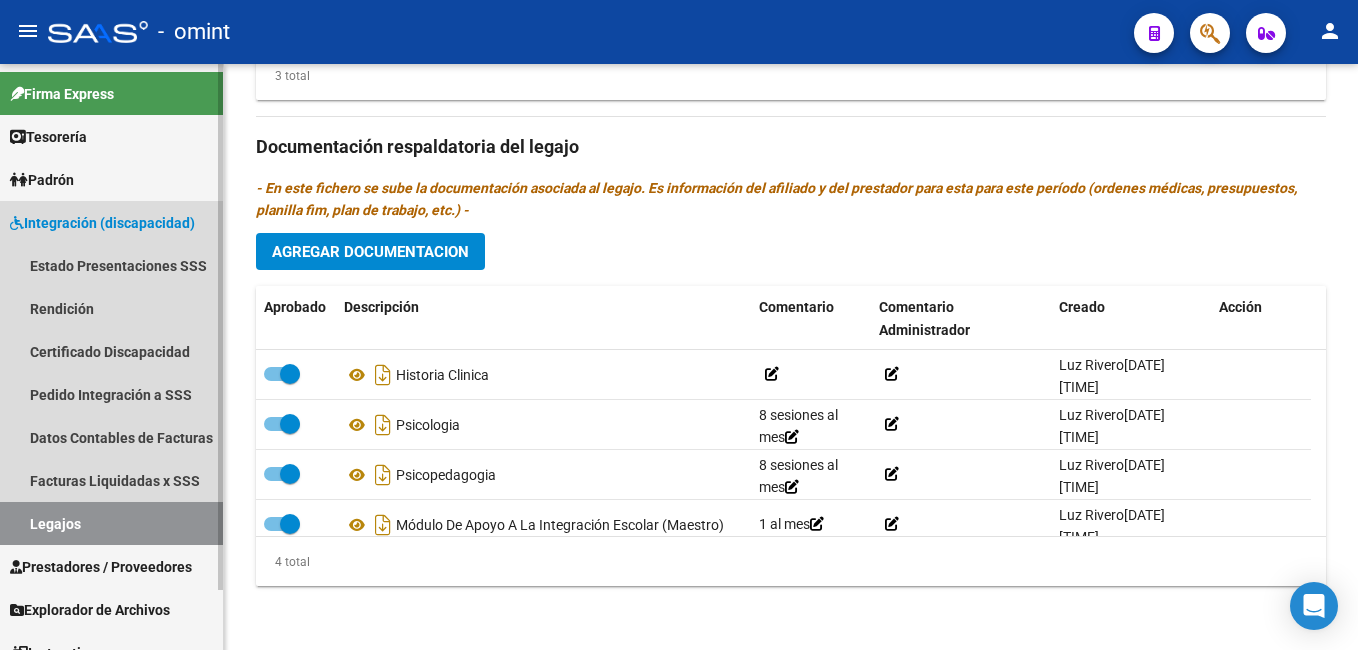 click on "Legajos" at bounding box center [111, 523] 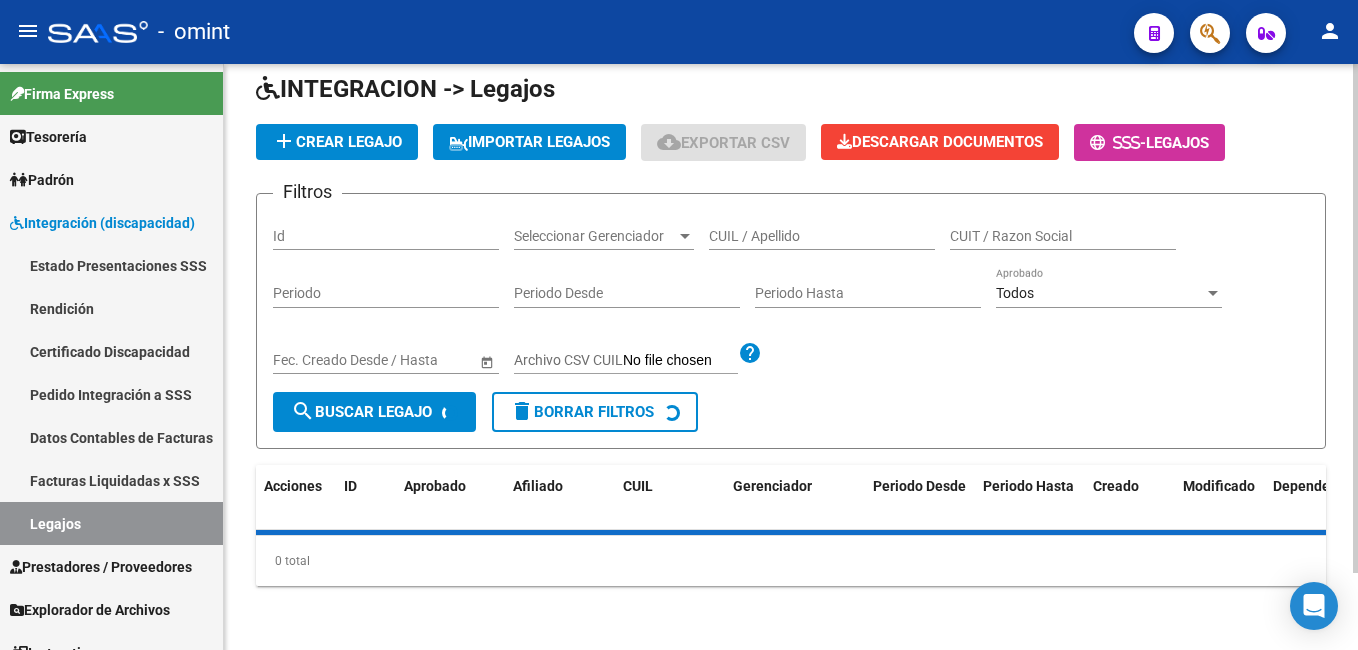 scroll, scrollTop: 0, scrollLeft: 0, axis: both 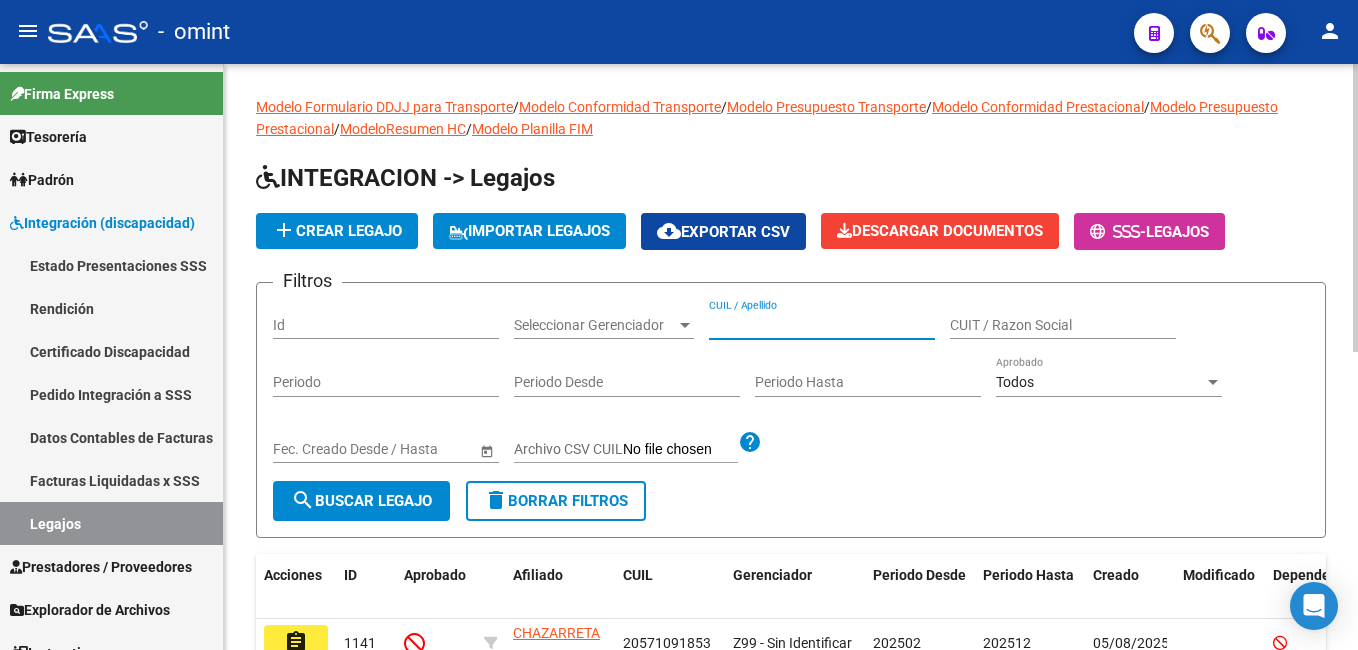 paste on "[NUMBER]" 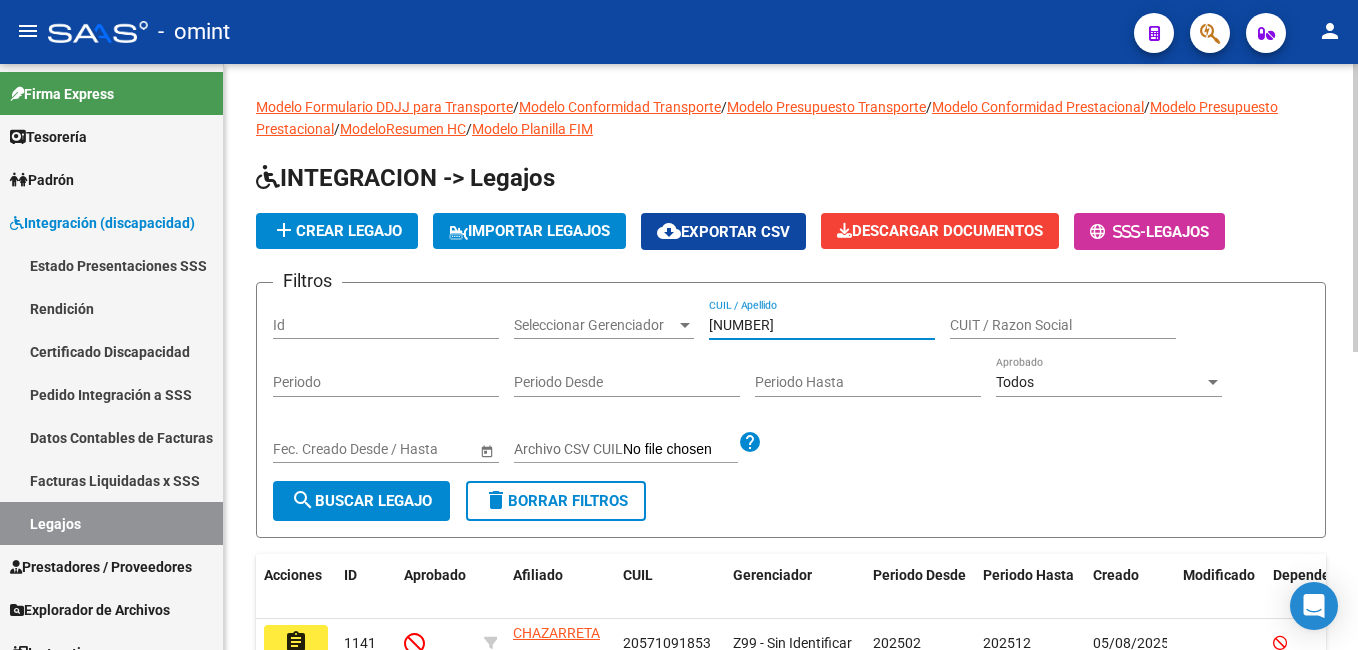 type on "[NUMBER]" 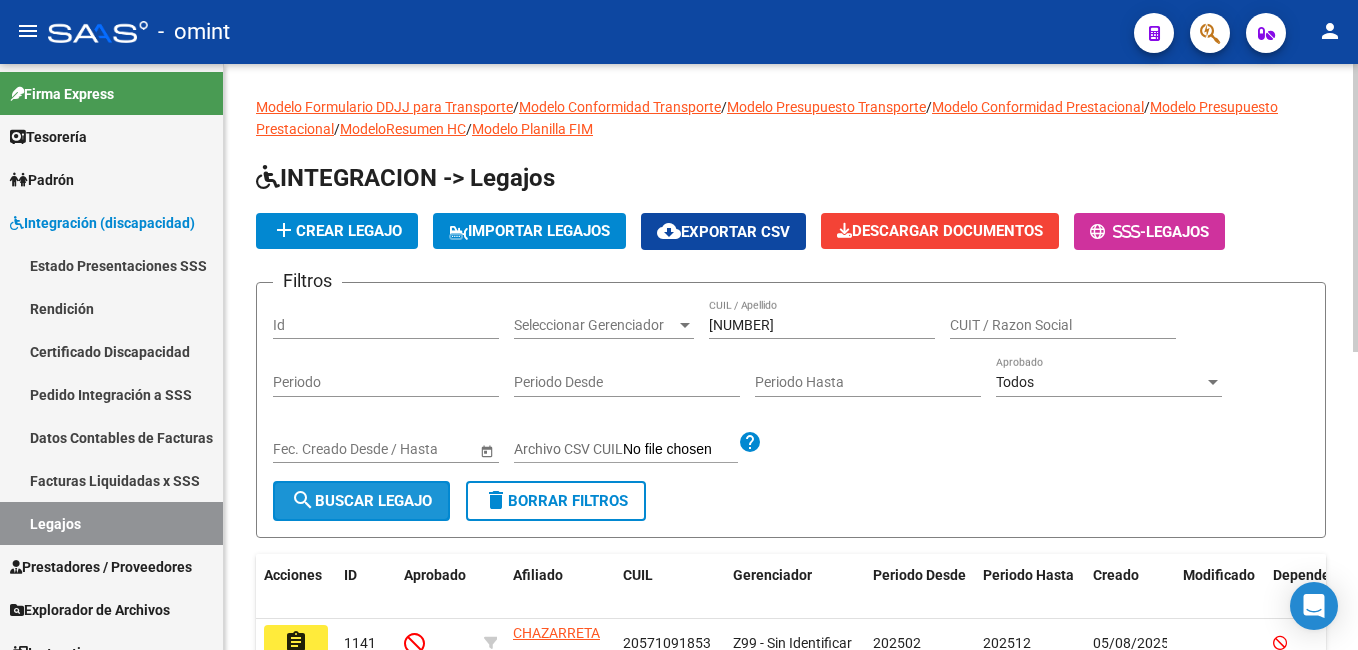 click on "search  Buscar Legajo" 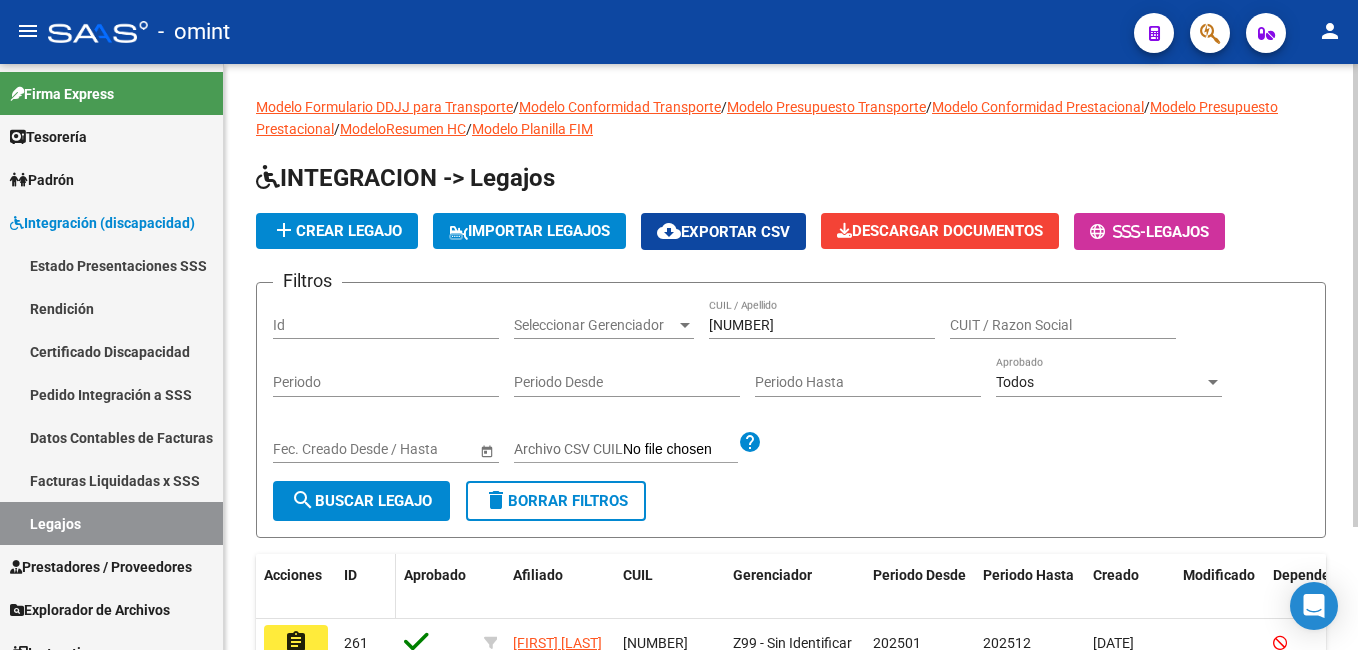 scroll, scrollTop: 100, scrollLeft: 0, axis: vertical 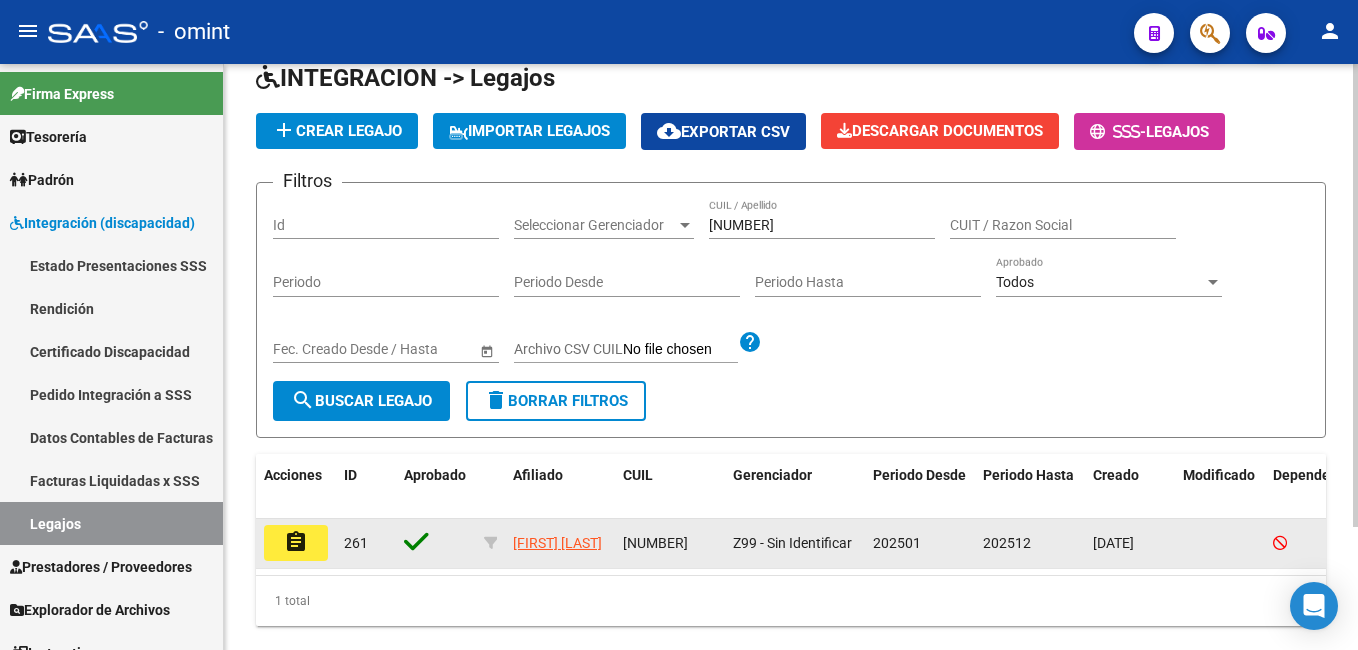 click on "assignment" 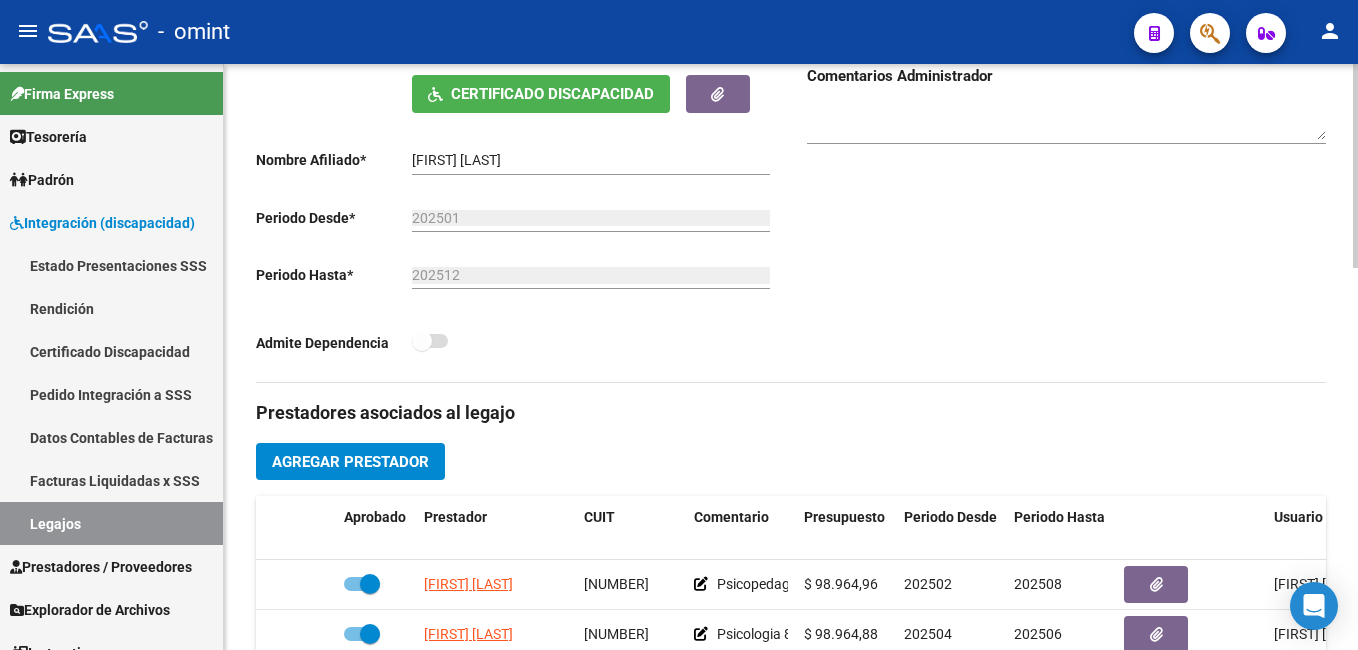 scroll, scrollTop: 500, scrollLeft: 0, axis: vertical 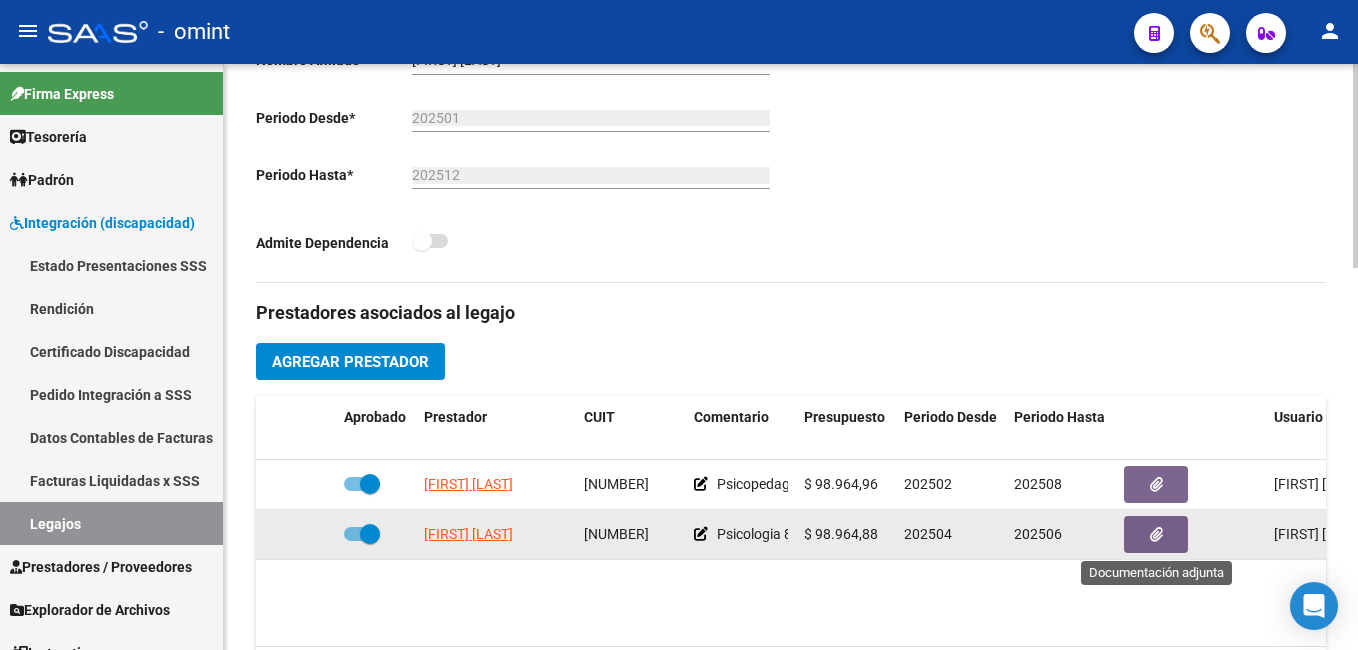 click 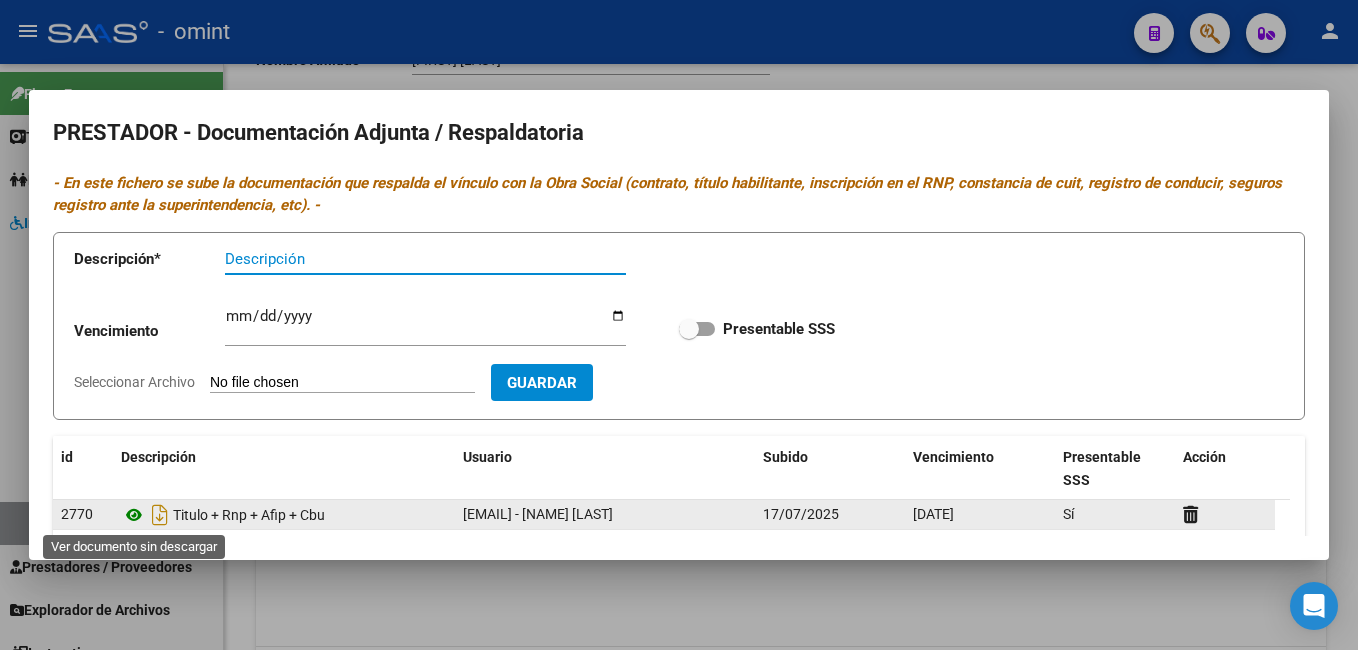 click 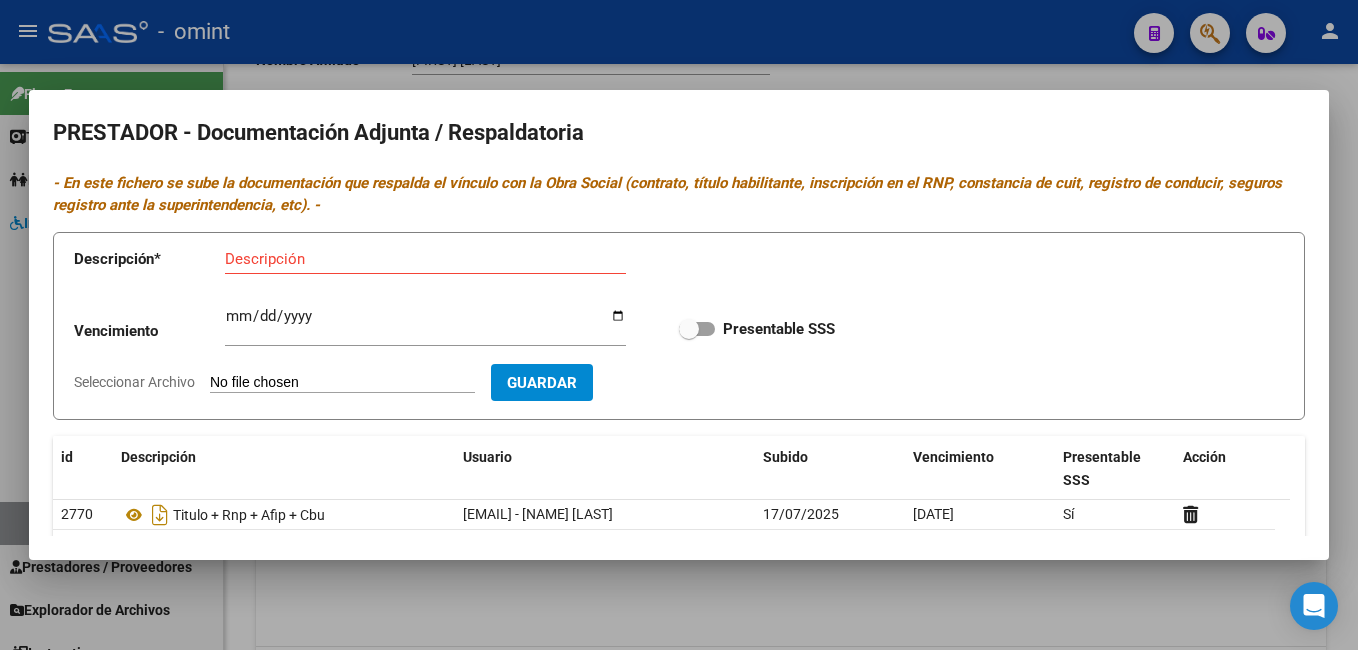 drag, startPoint x: 354, startPoint y: 54, endPoint x: 385, endPoint y: 76, distance: 38.013157 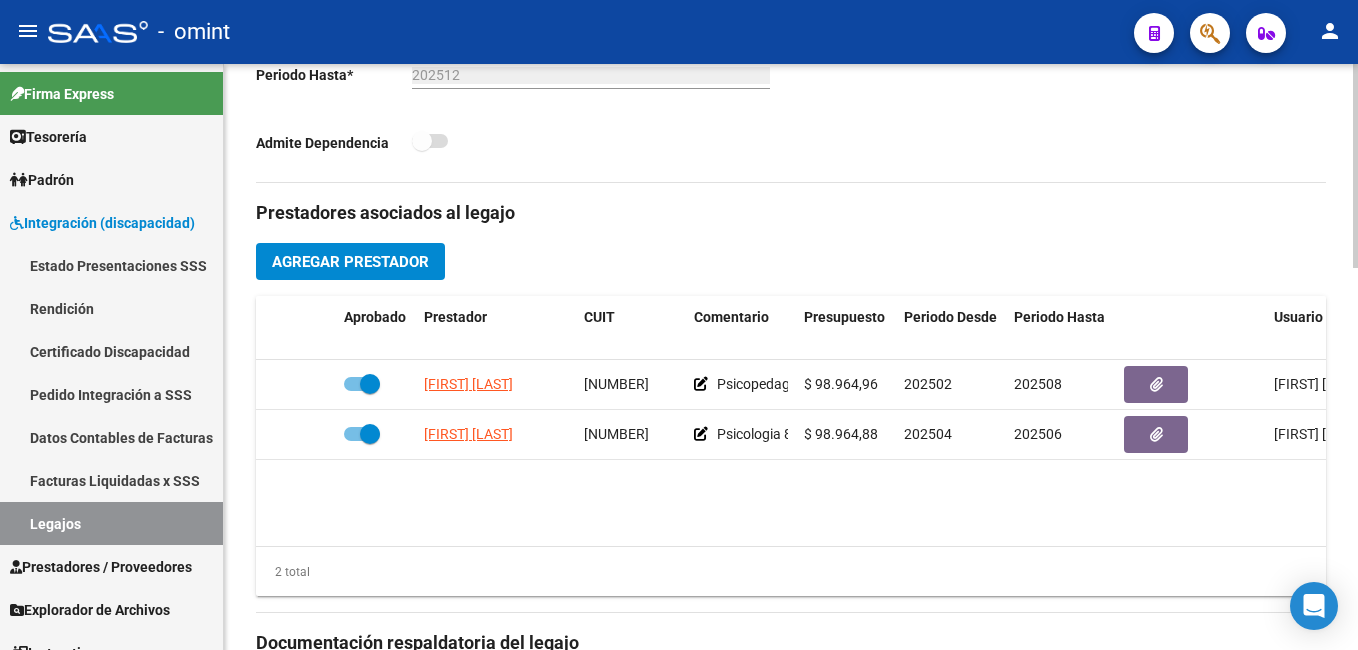 scroll, scrollTop: 900, scrollLeft: 0, axis: vertical 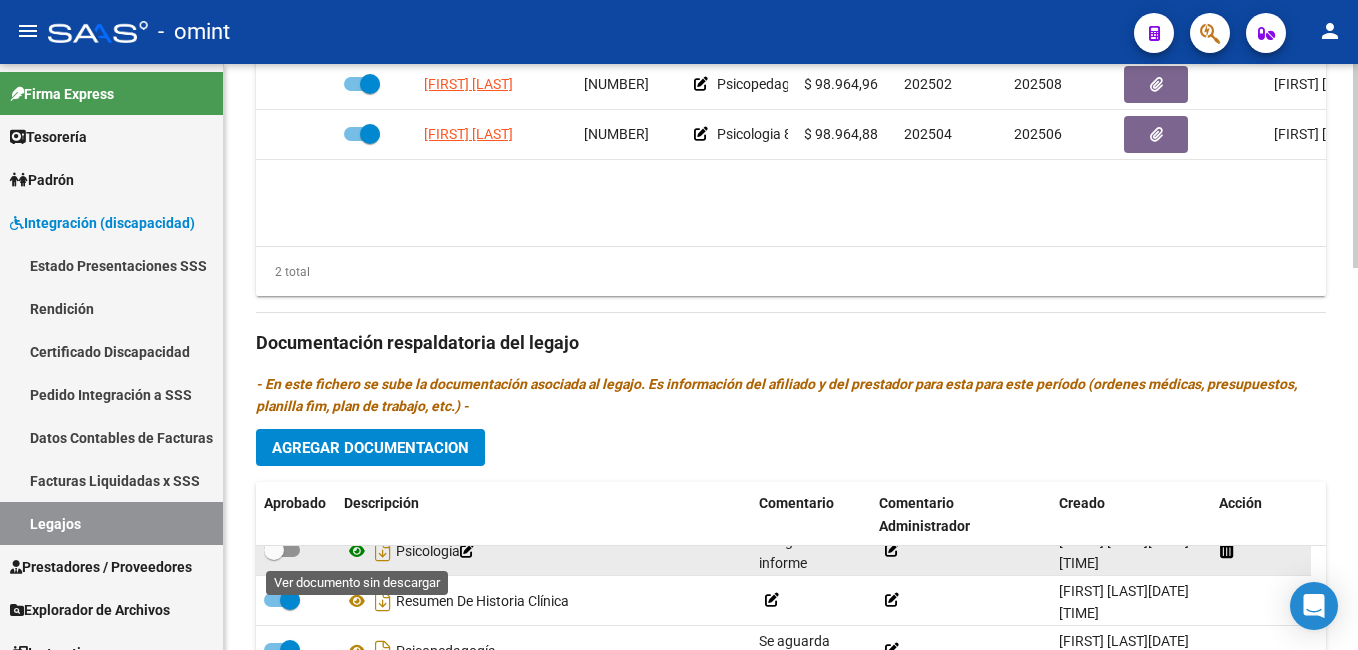 click 